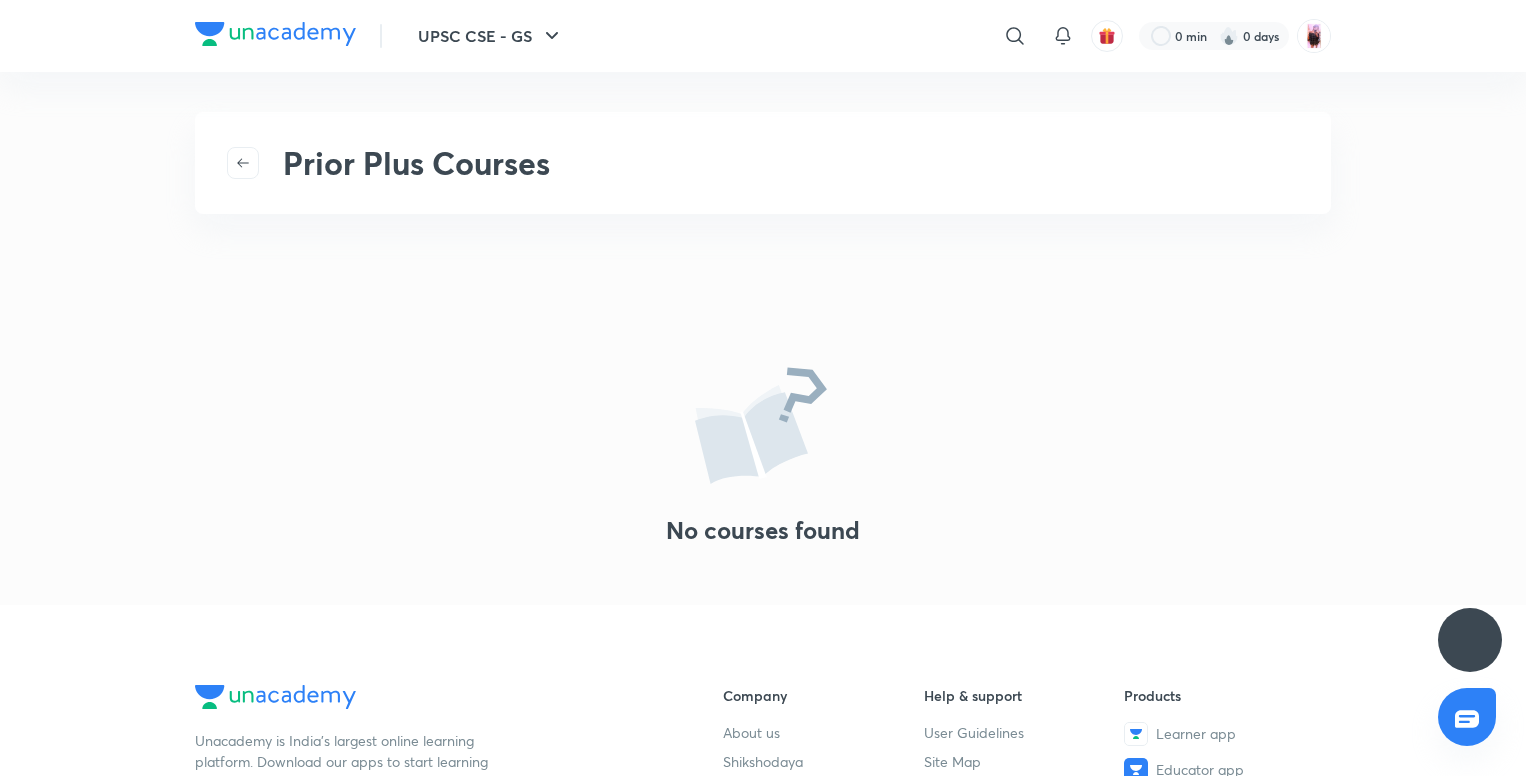 scroll, scrollTop: 0, scrollLeft: 0, axis: both 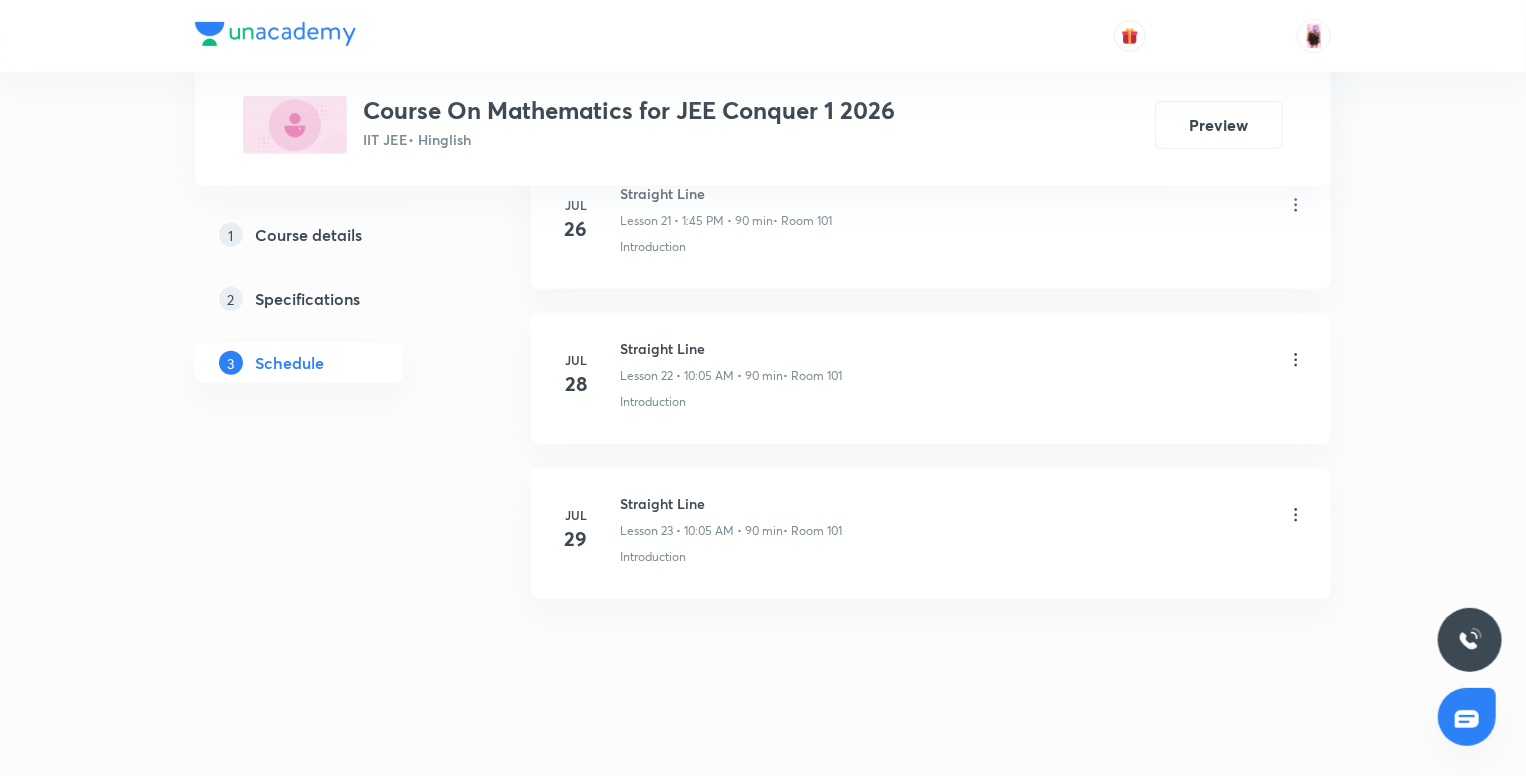 click on "Straight Line" at bounding box center [731, 503] 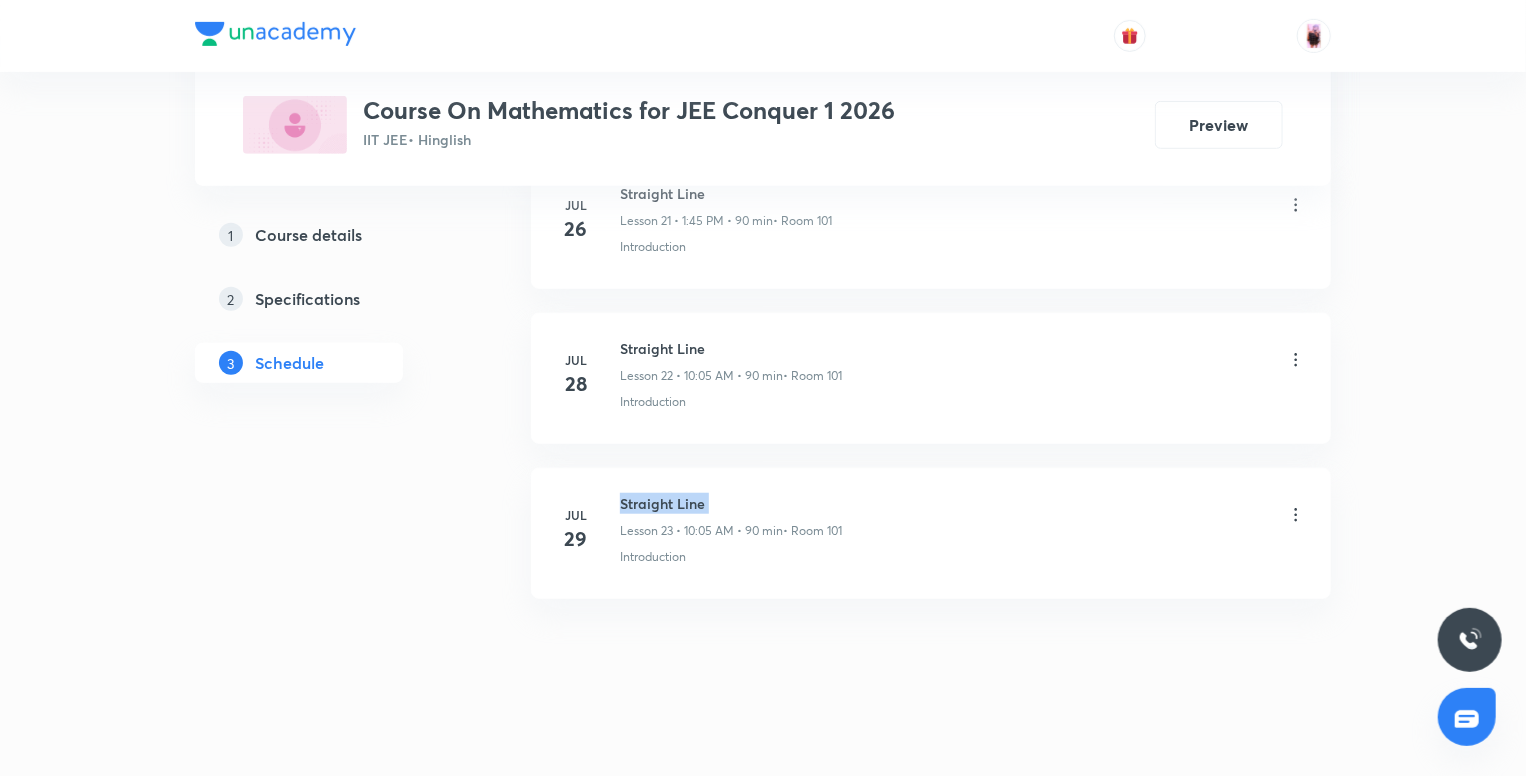 click on "Straight Line" at bounding box center [731, 503] 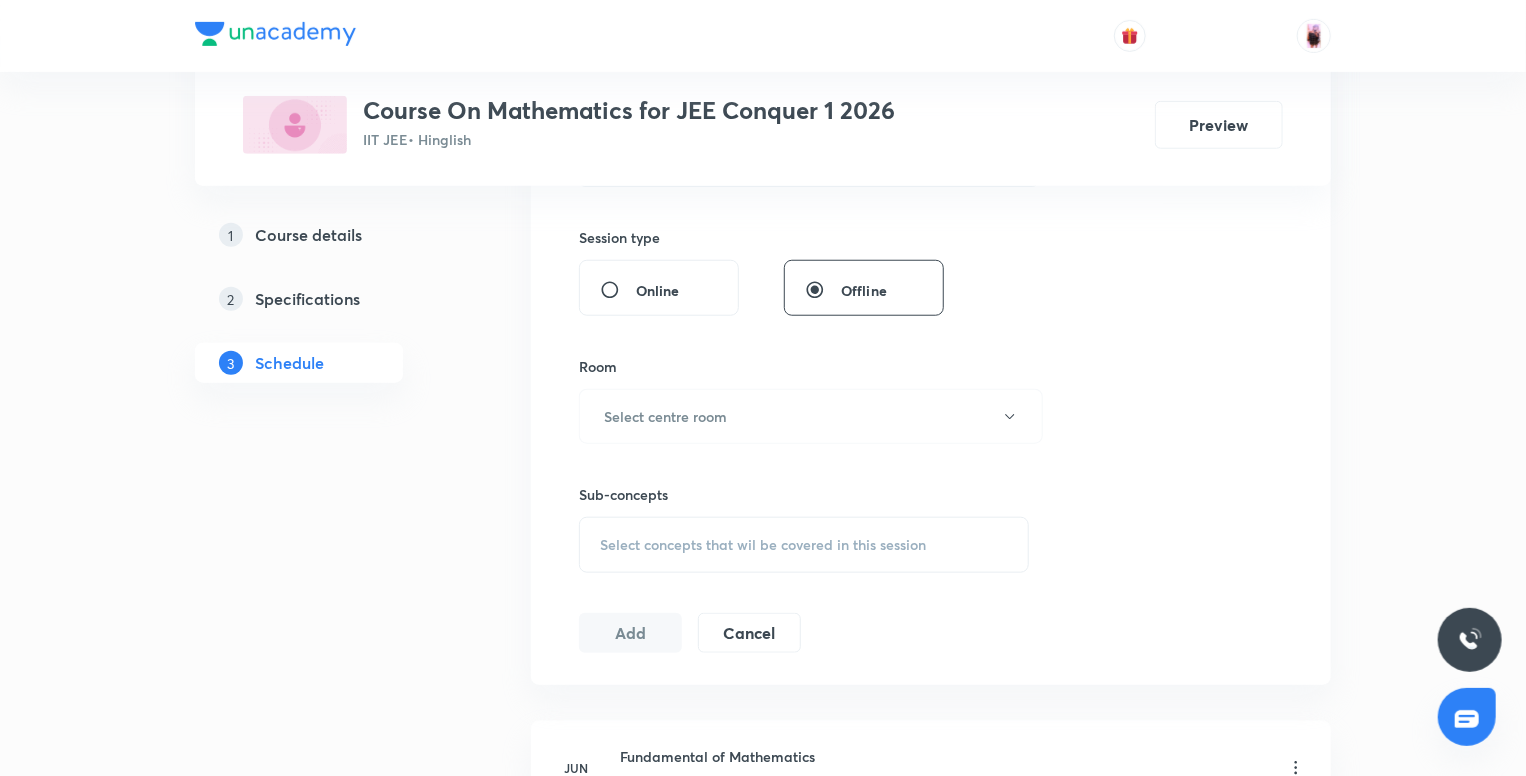 scroll, scrollTop: 0, scrollLeft: 0, axis: both 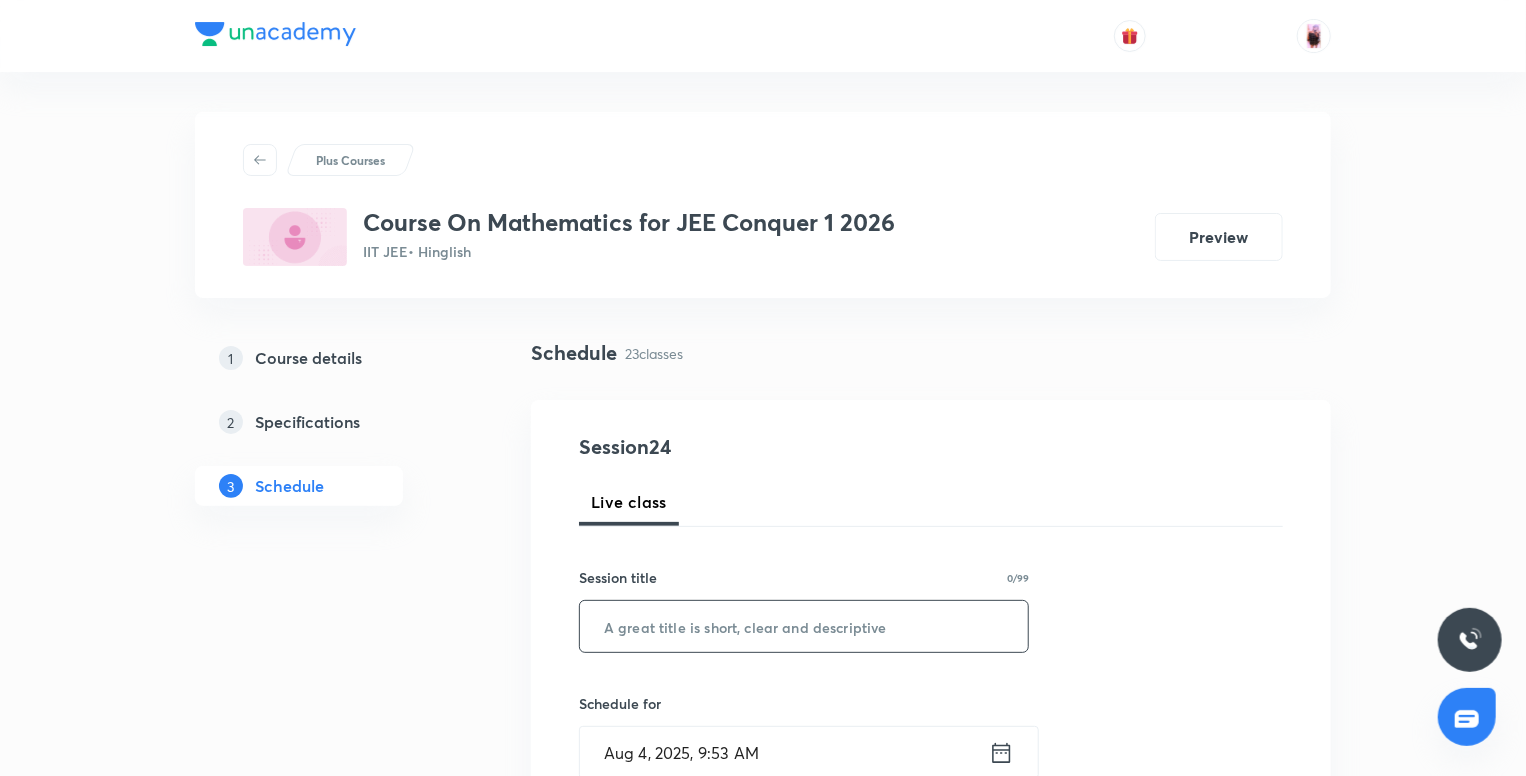 click at bounding box center (804, 626) 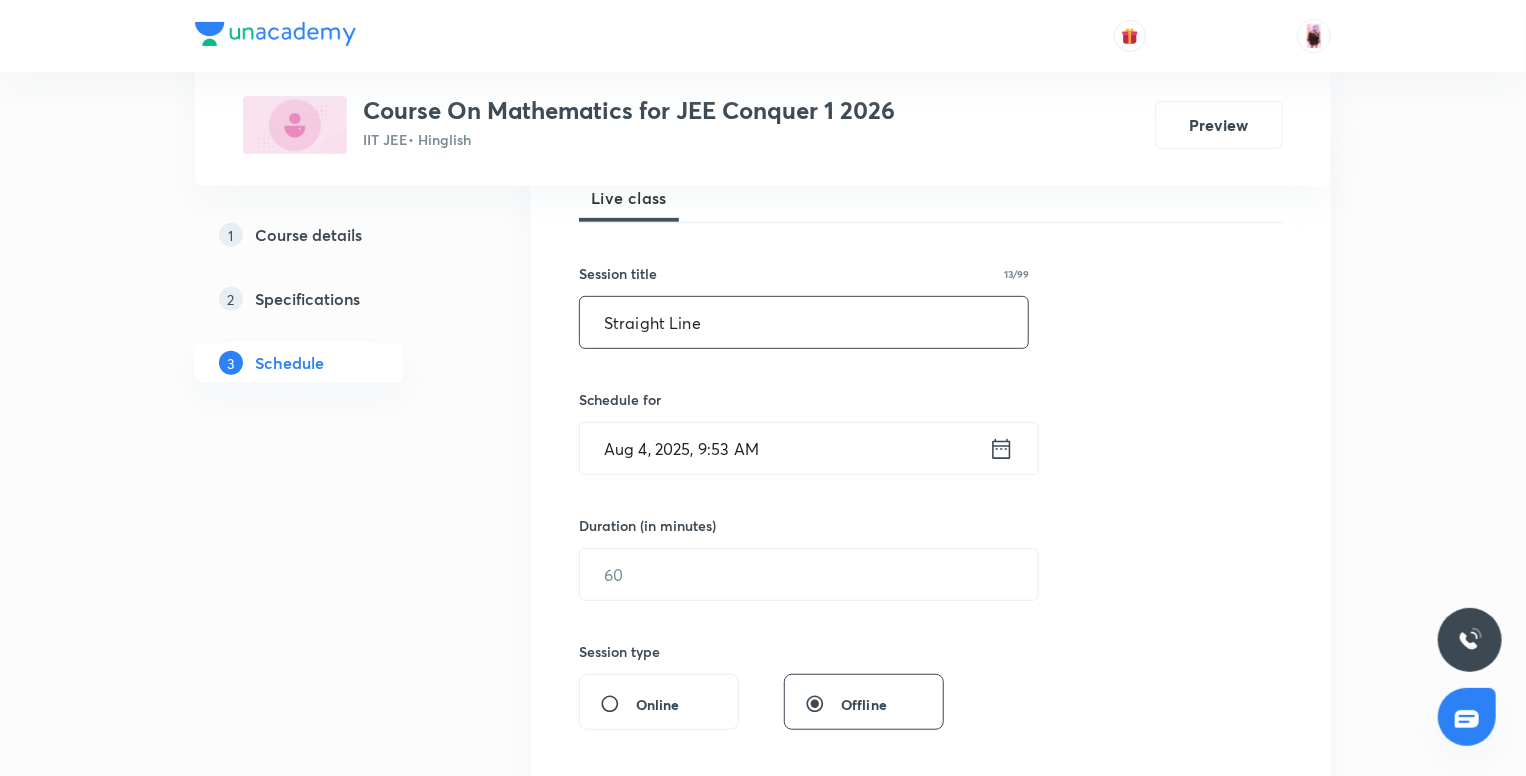 scroll, scrollTop: 307, scrollLeft: 0, axis: vertical 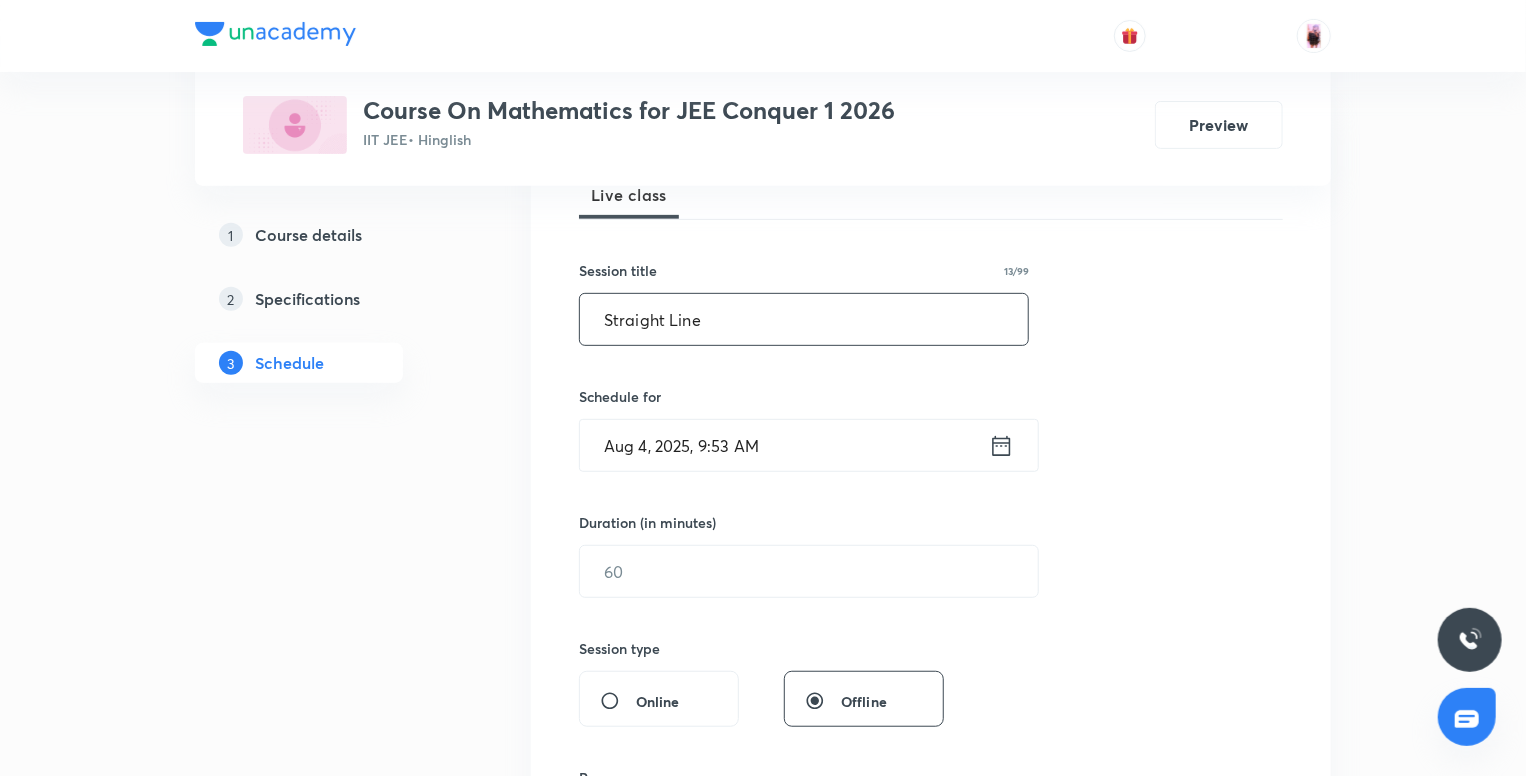 type on "Straight Line" 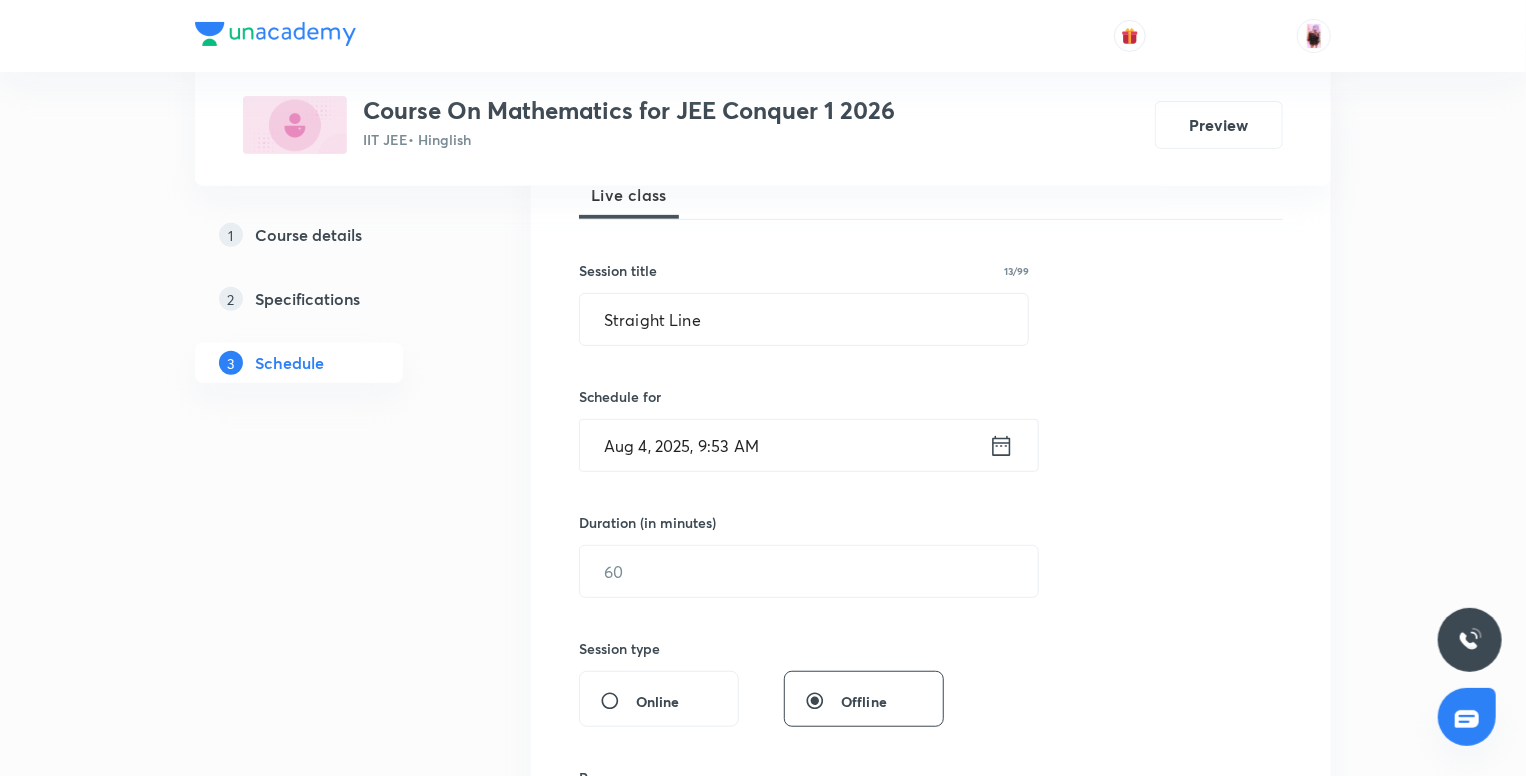 click on "Aug 4, 2025, 9:53 AM" at bounding box center (784, 445) 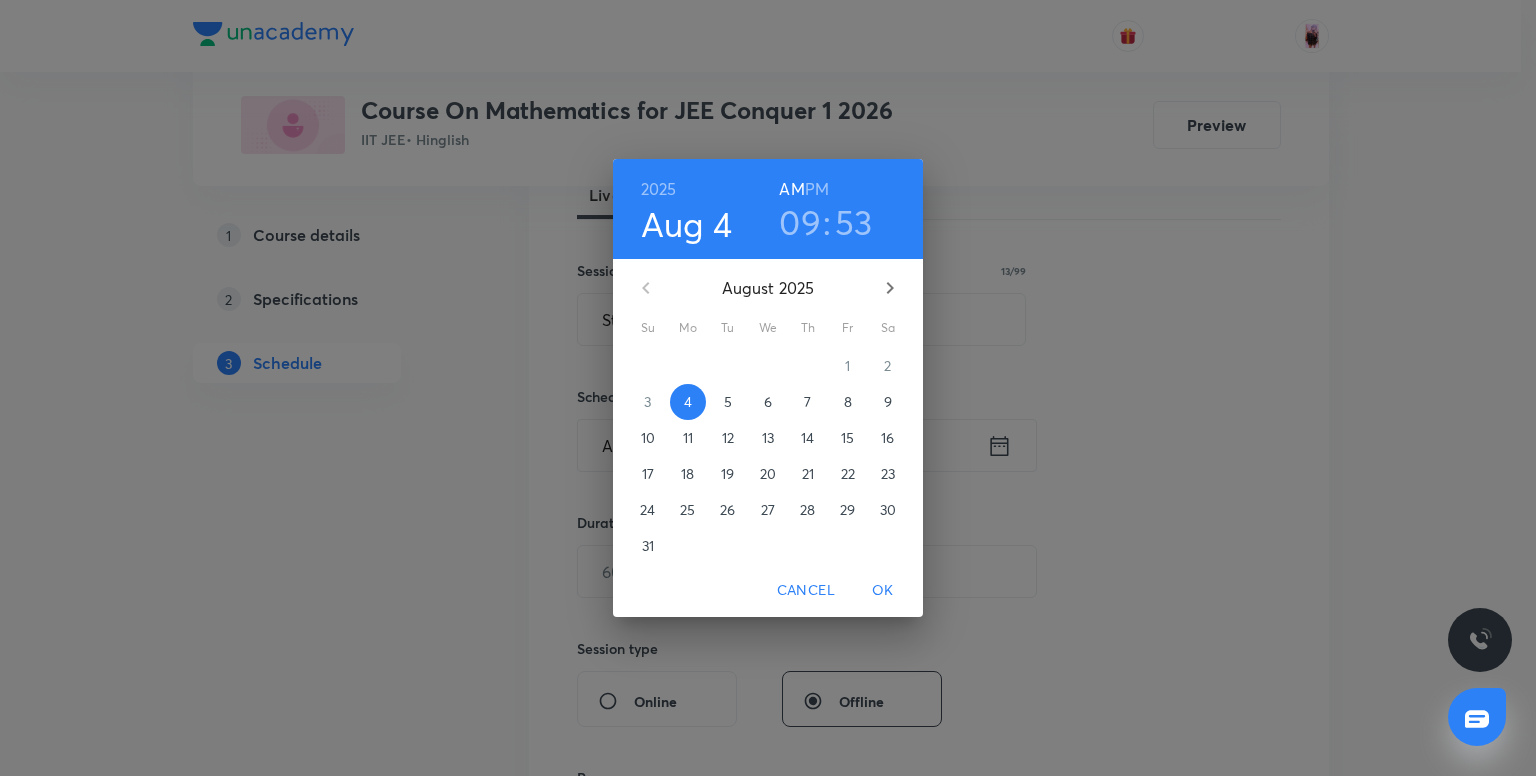 click on "09" at bounding box center (800, 222) 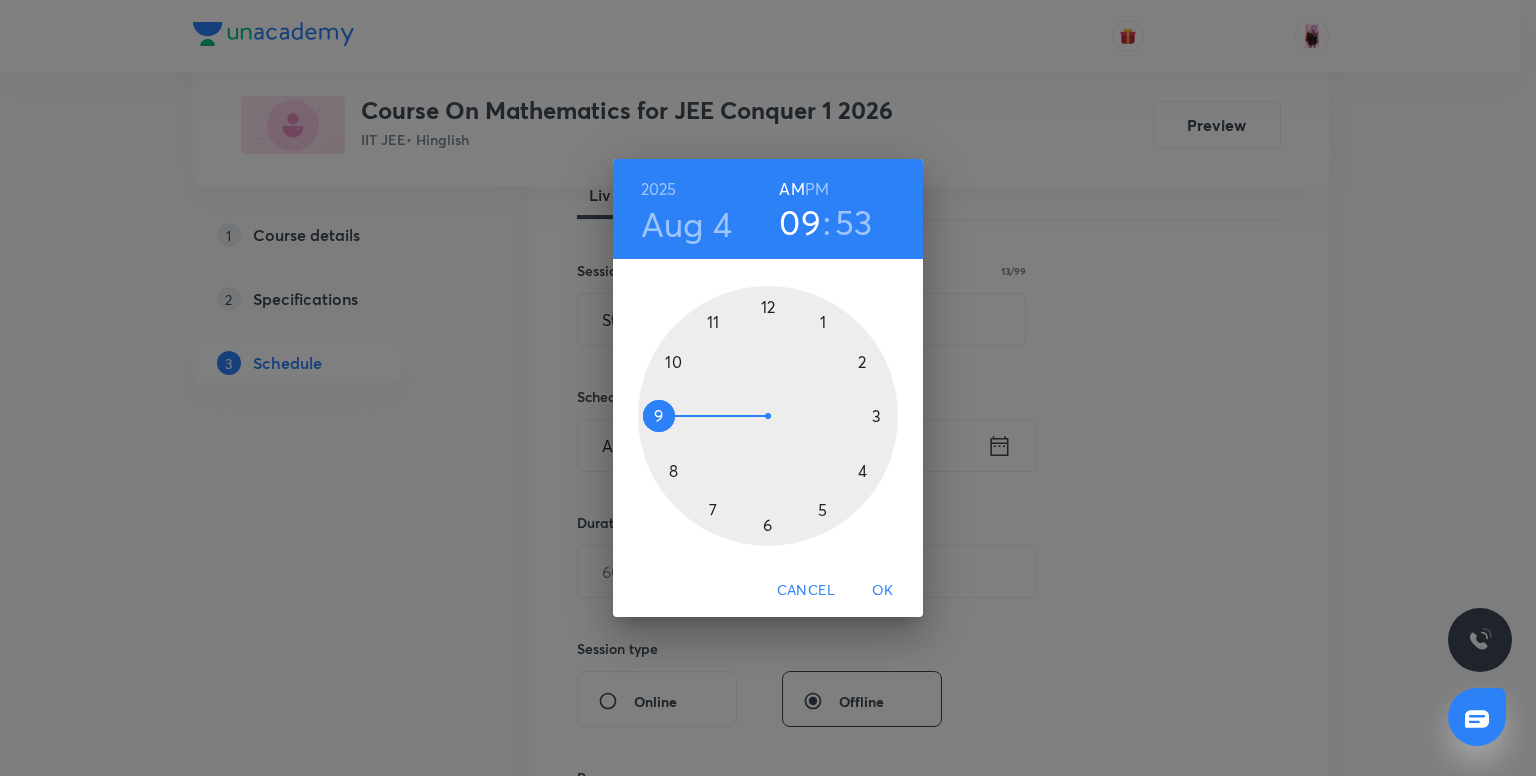 click at bounding box center [768, 416] 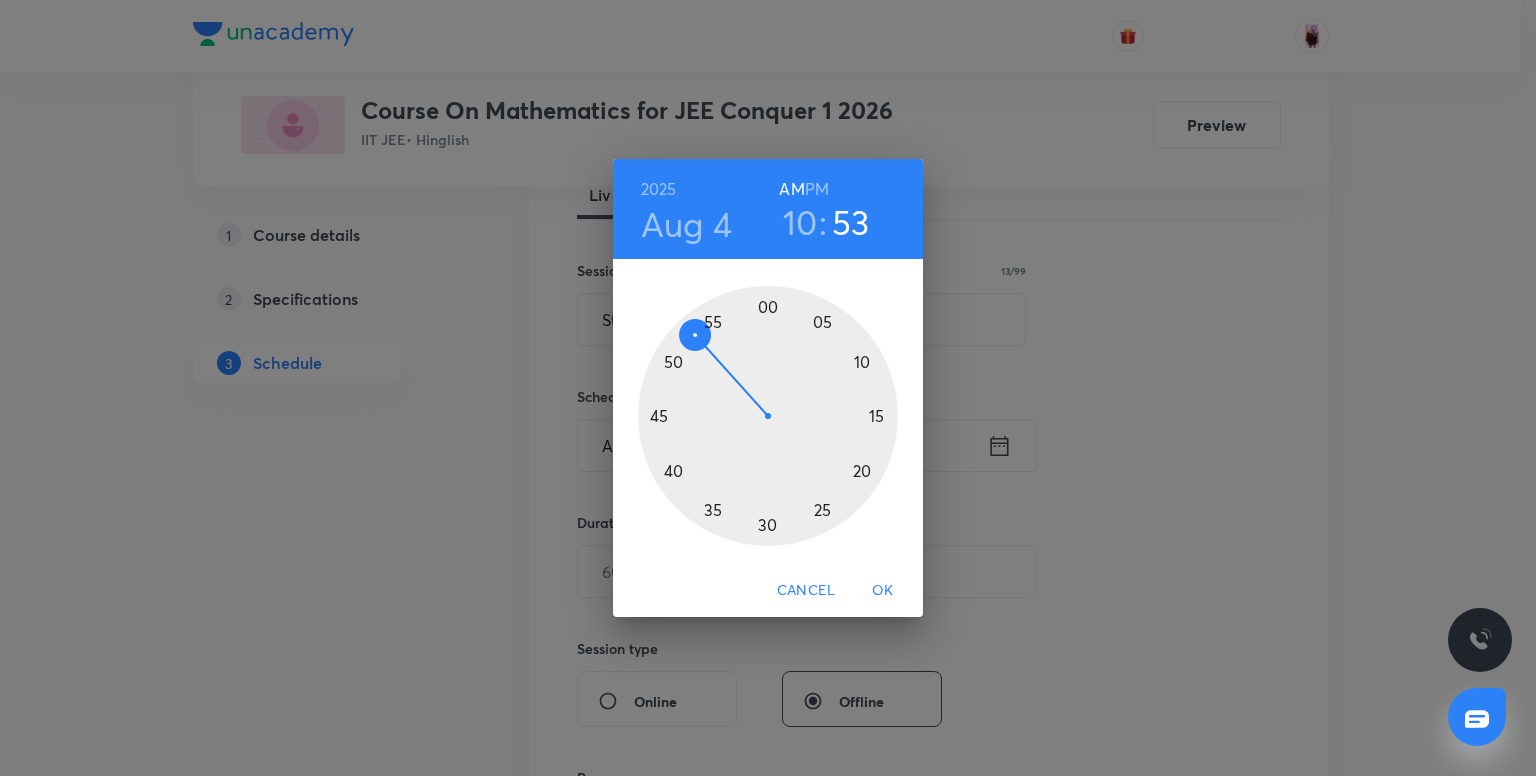 click at bounding box center [768, 416] 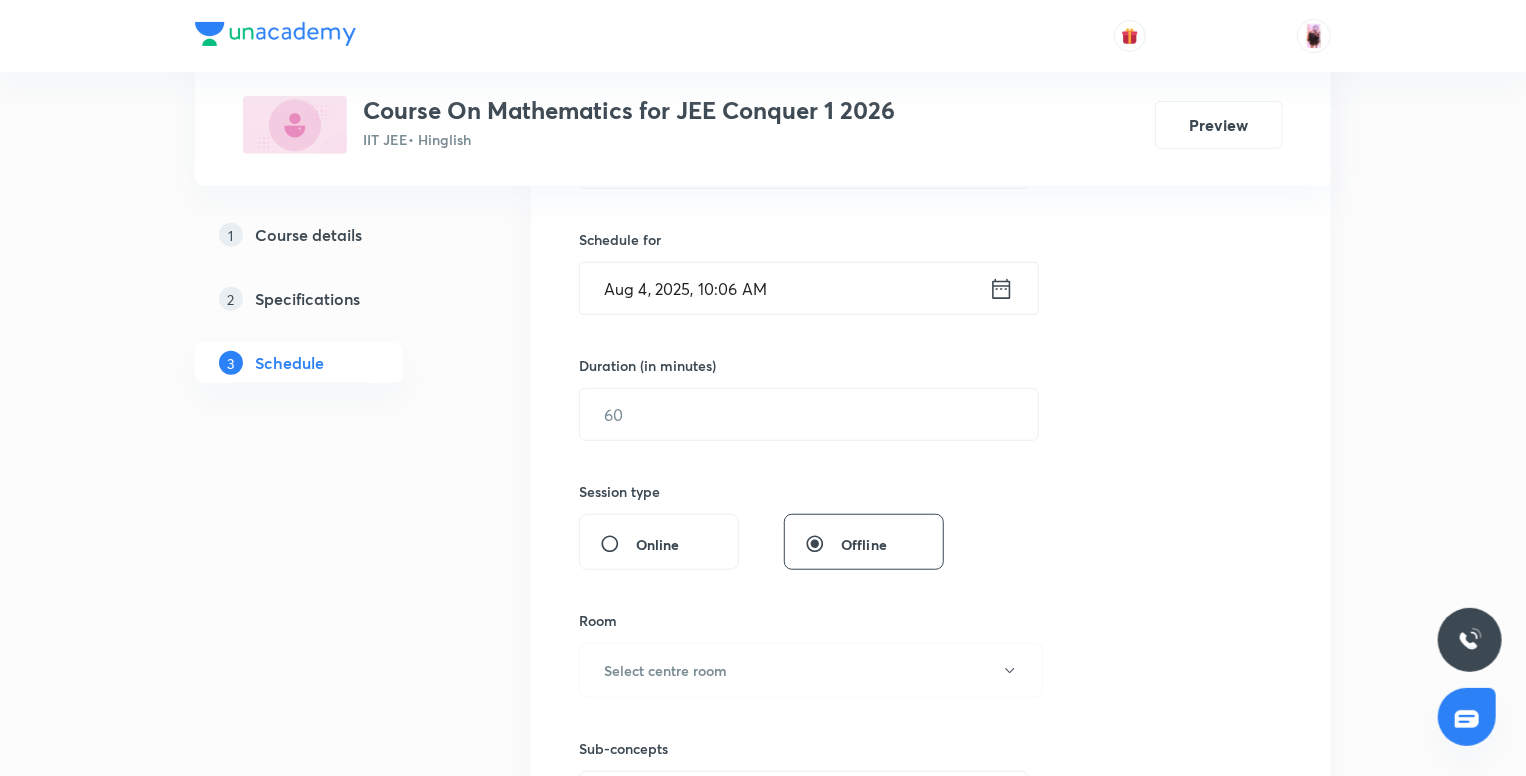 scroll, scrollTop: 508, scrollLeft: 0, axis: vertical 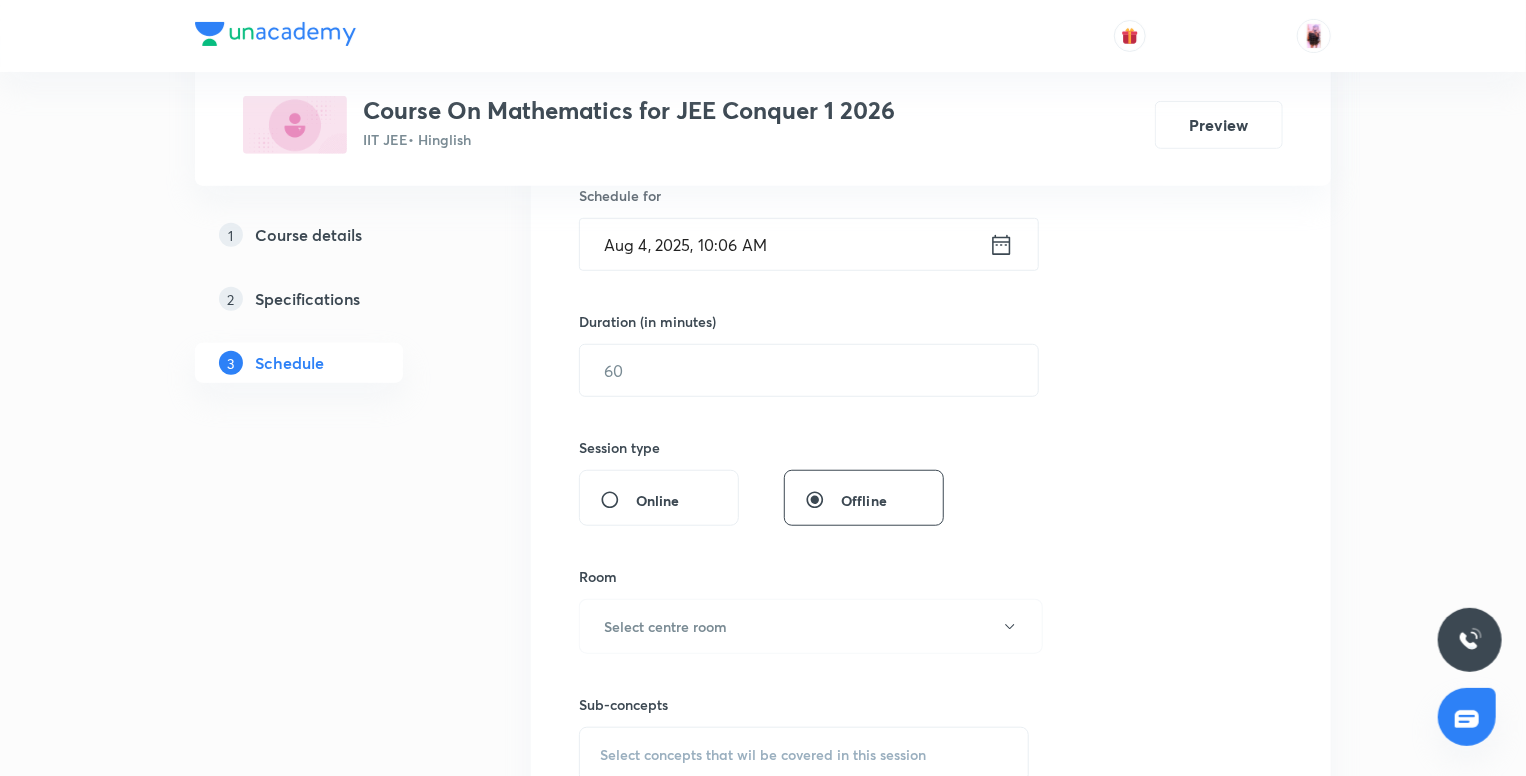 click on "Aug 4, 2025, 10:06 AM" at bounding box center [784, 244] 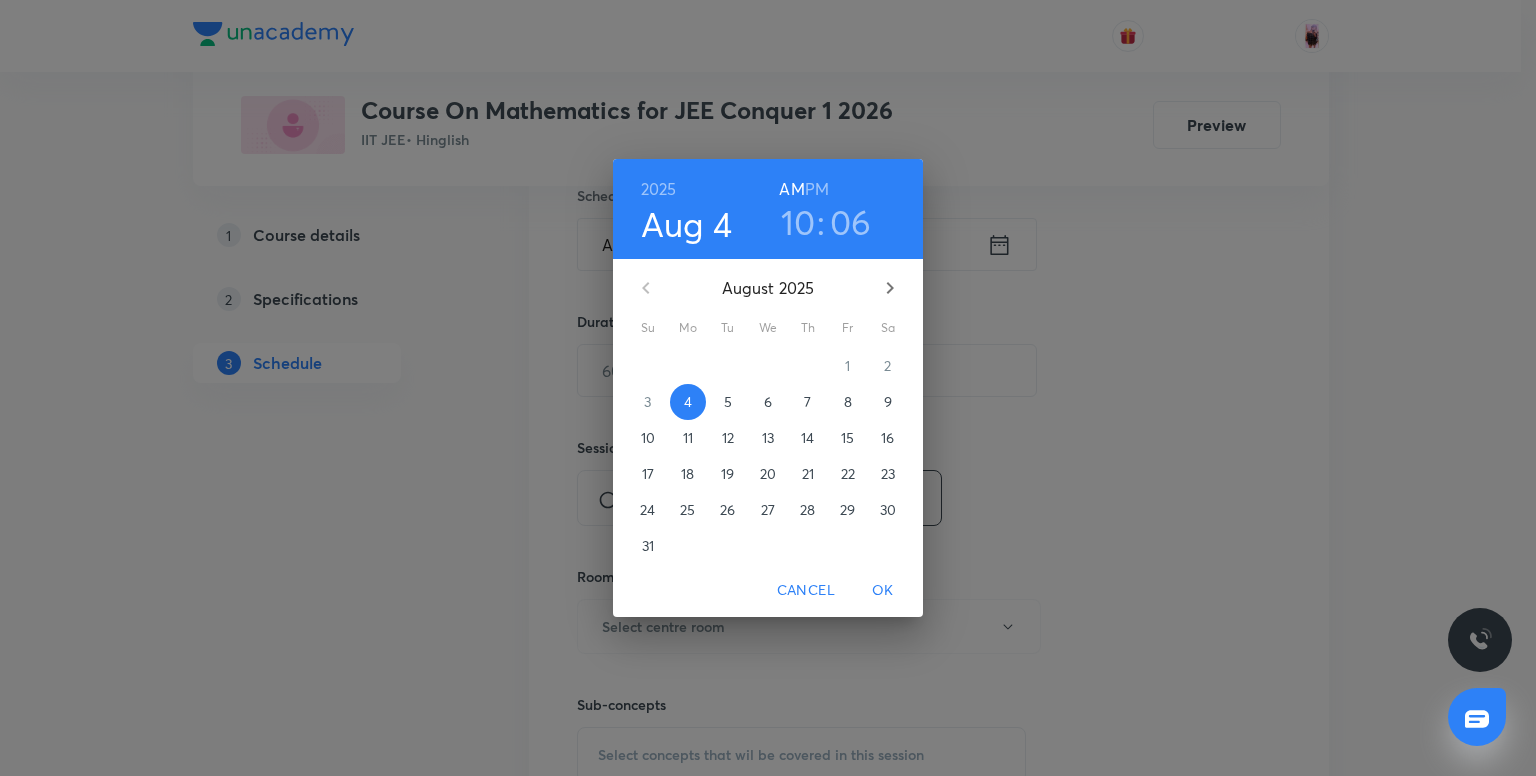 click on "06" at bounding box center [851, 222] 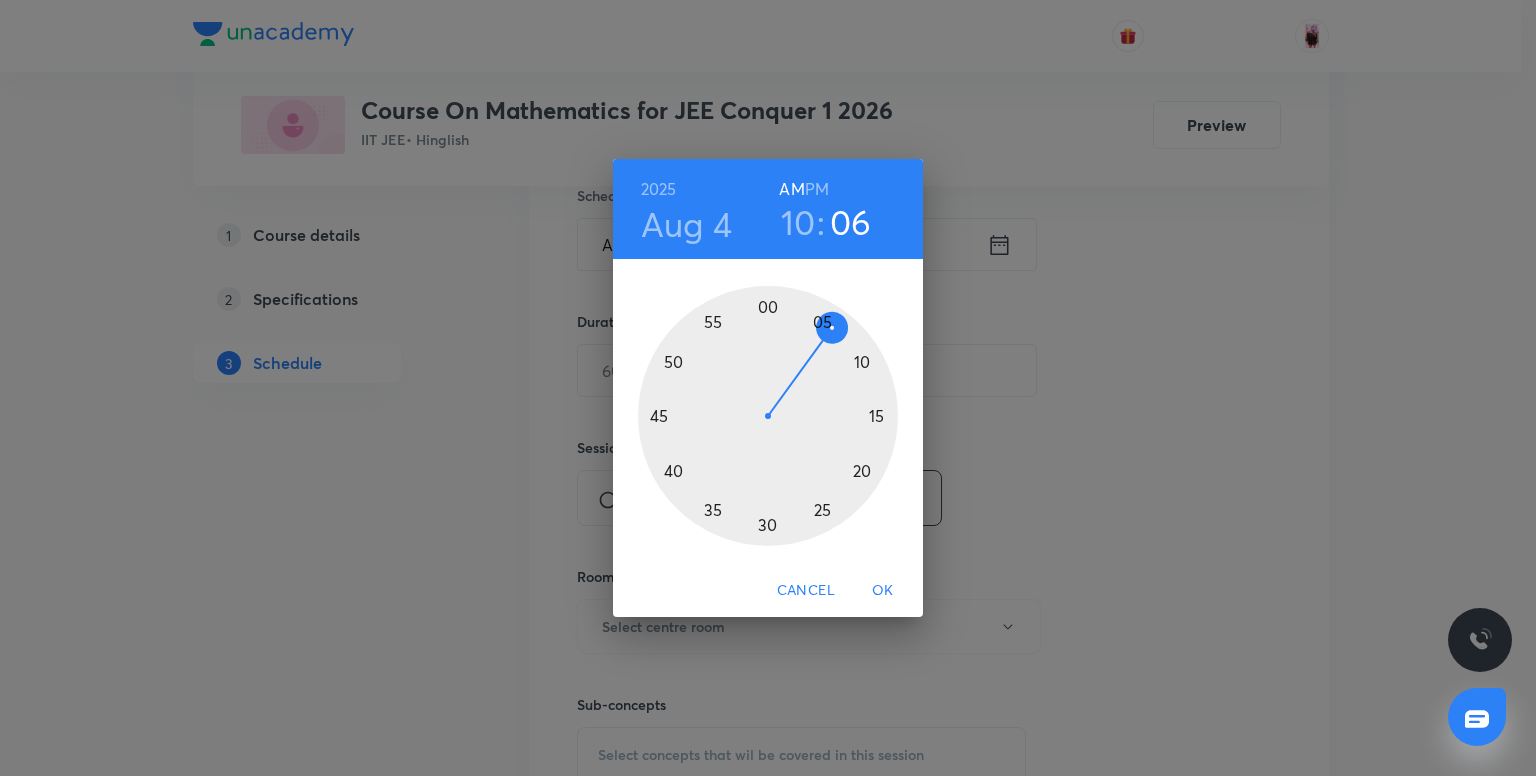click at bounding box center [768, 416] 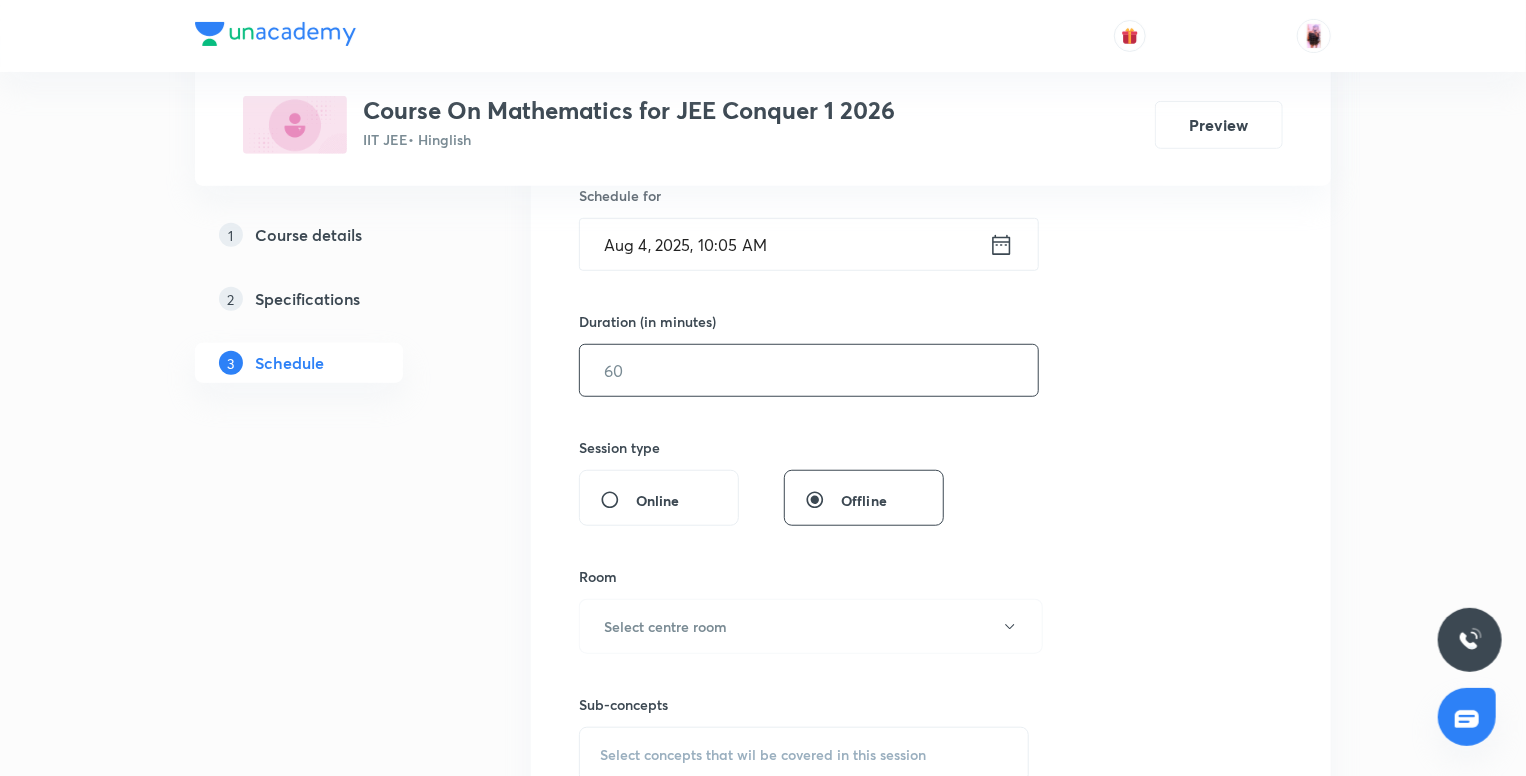 click at bounding box center [809, 370] 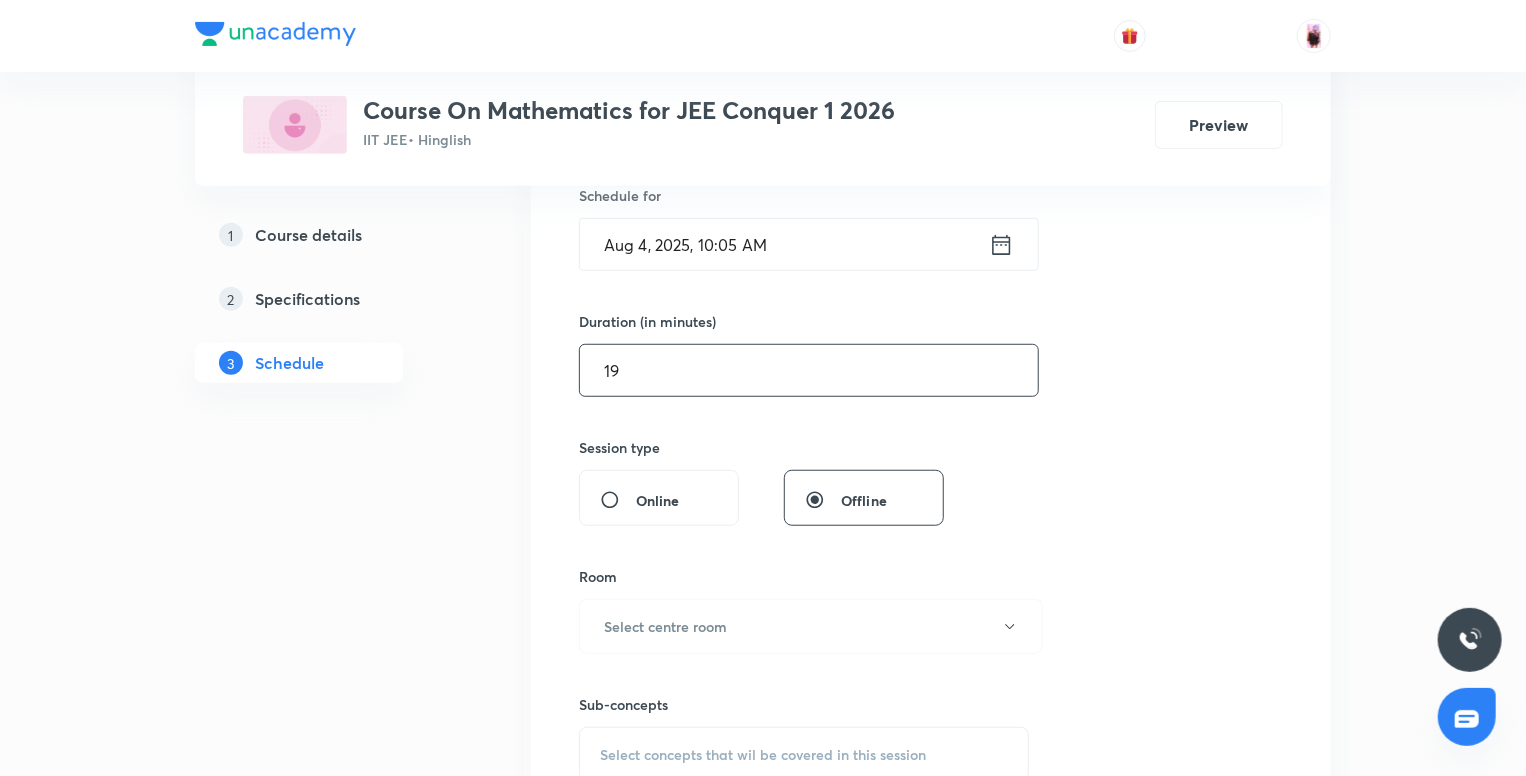 type on "1" 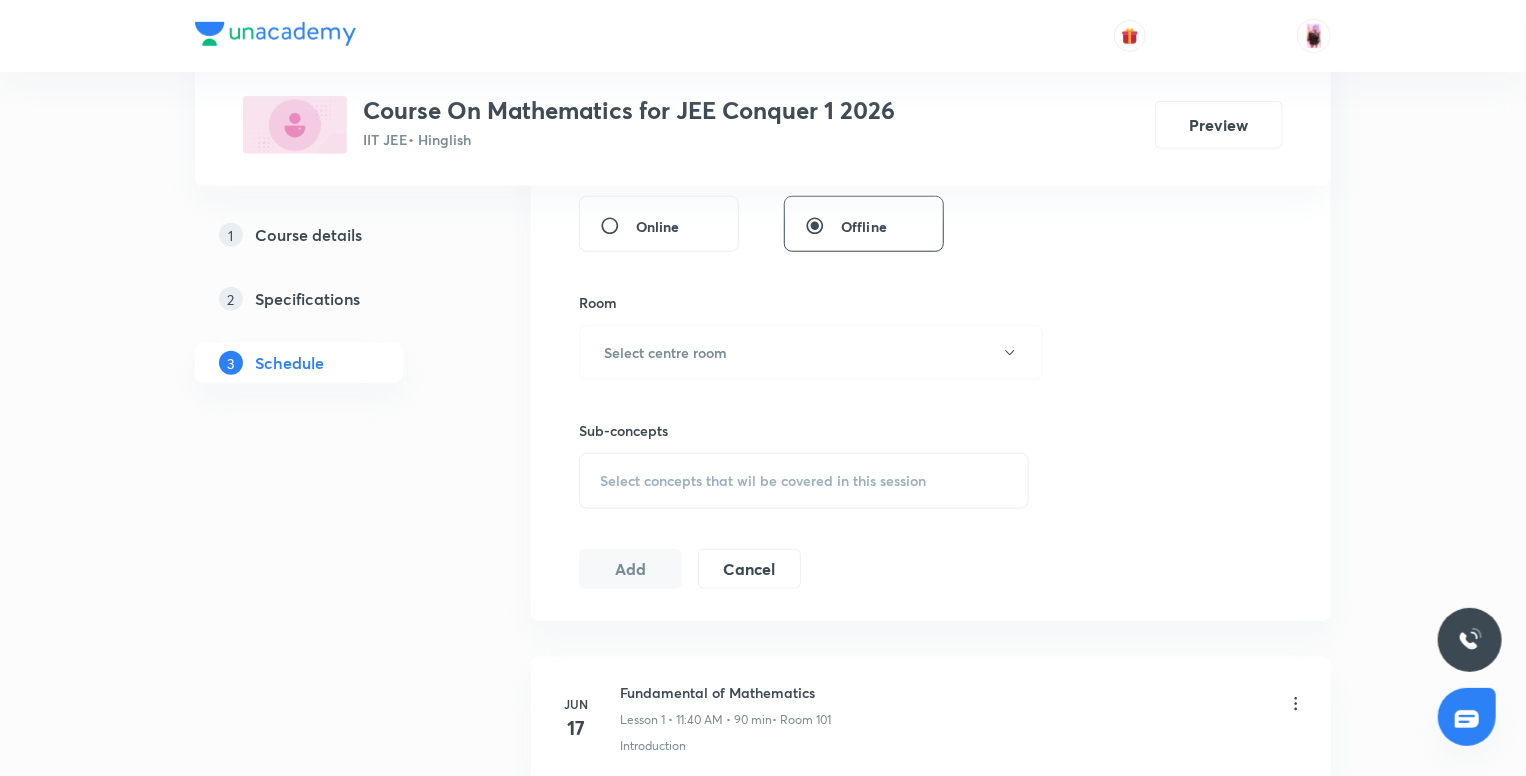 scroll, scrollTop: 780, scrollLeft: 0, axis: vertical 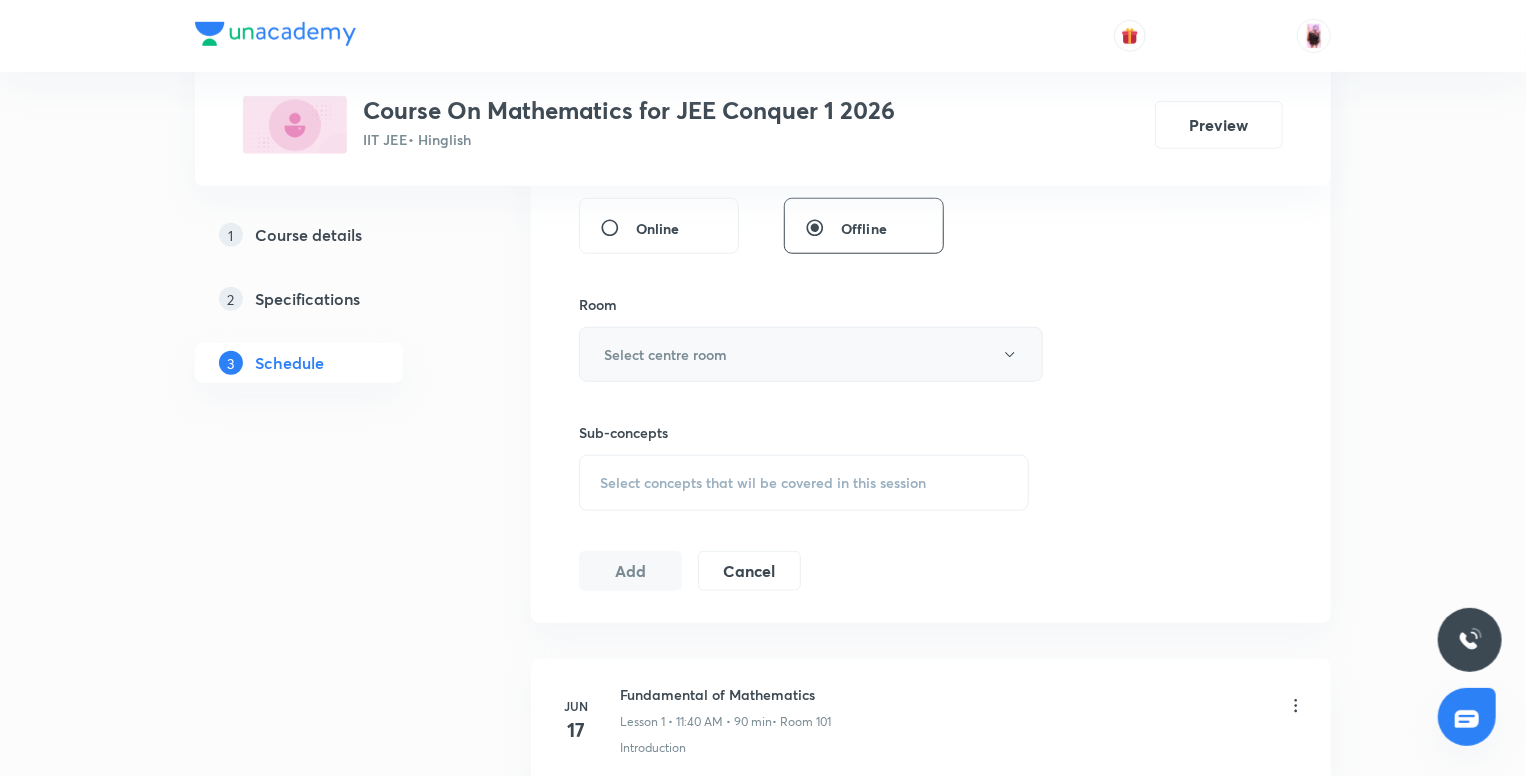 type on "90" 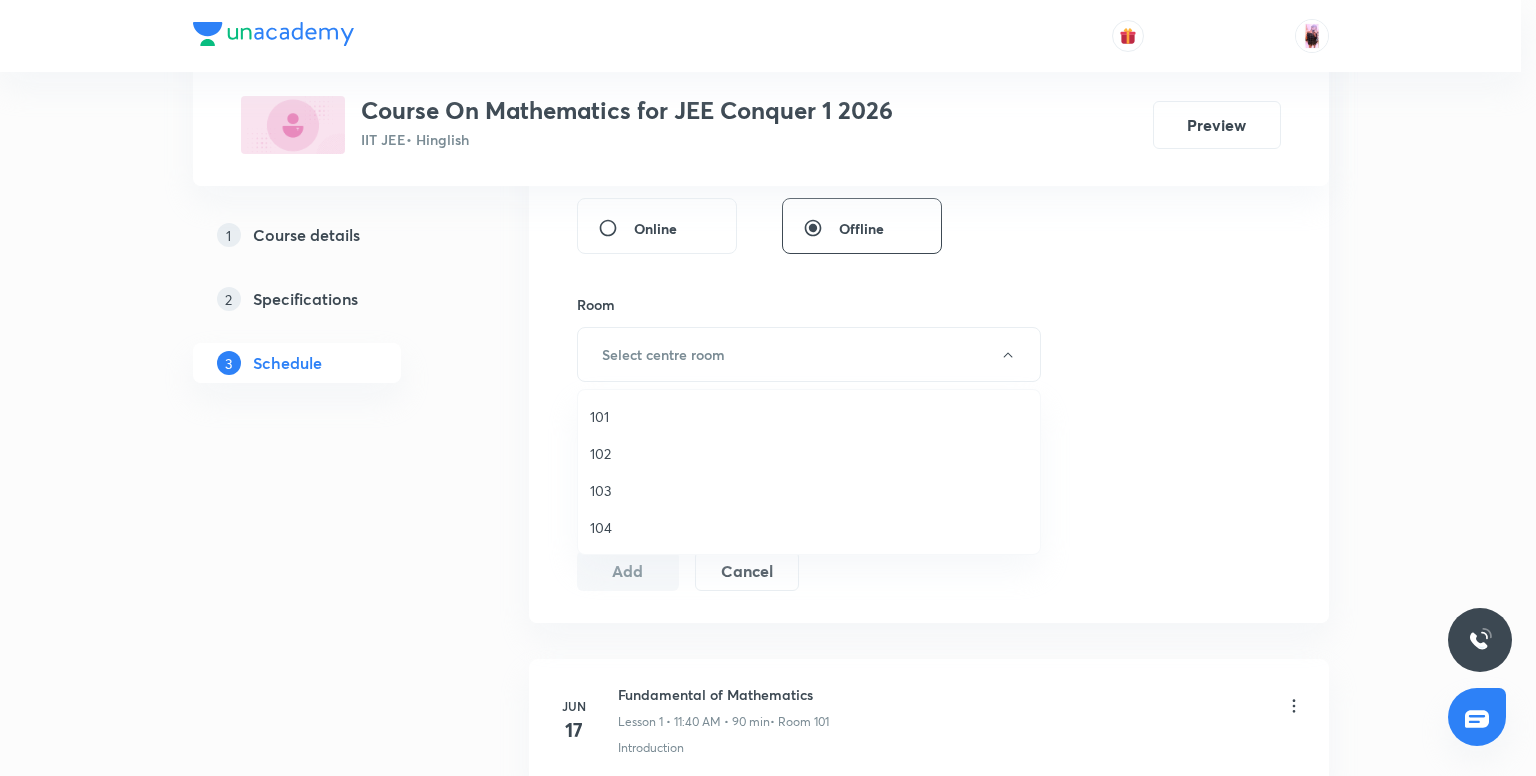 click on "101" at bounding box center [809, 416] 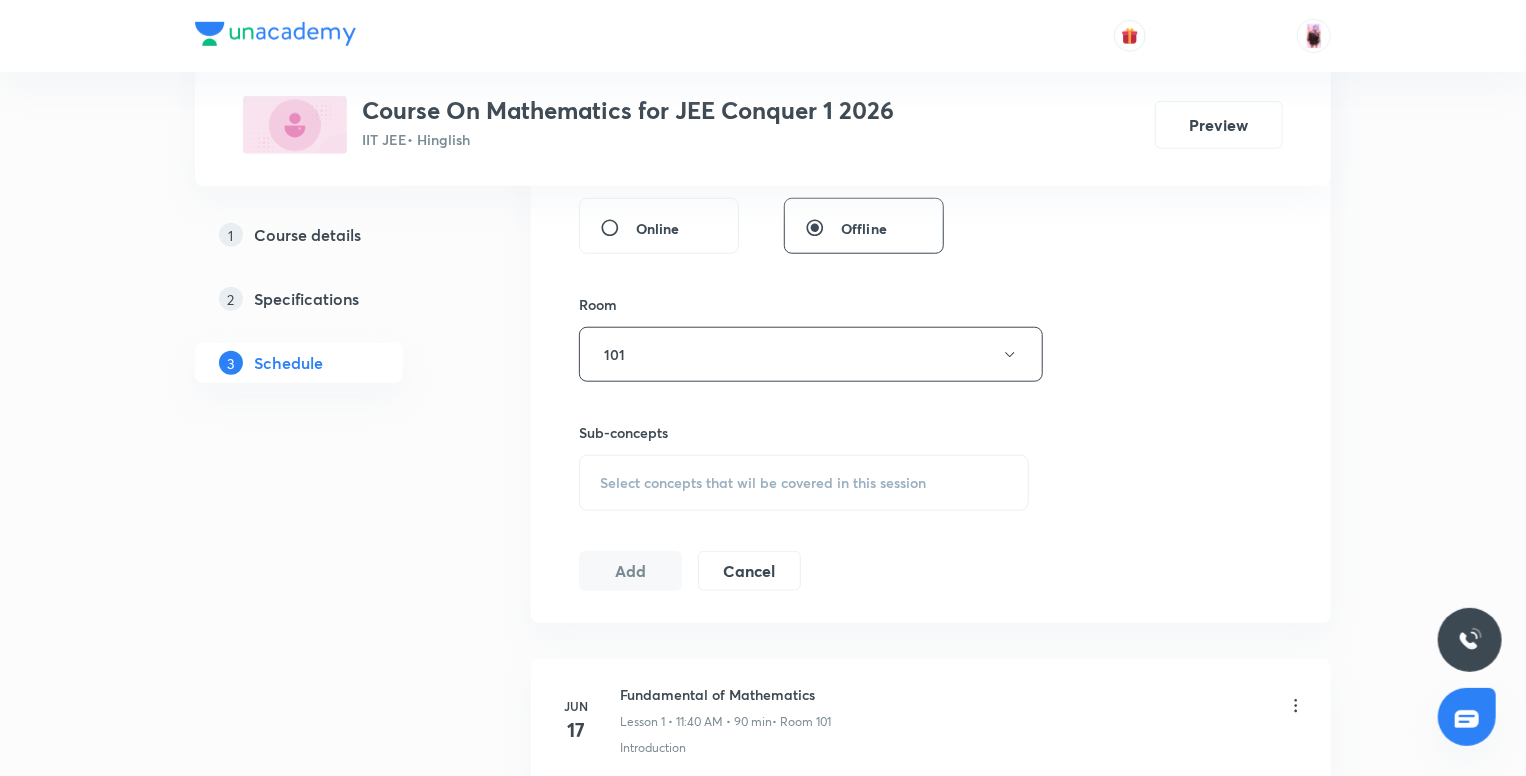 click on "Select concepts that wil be covered in this session" at bounding box center (804, 483) 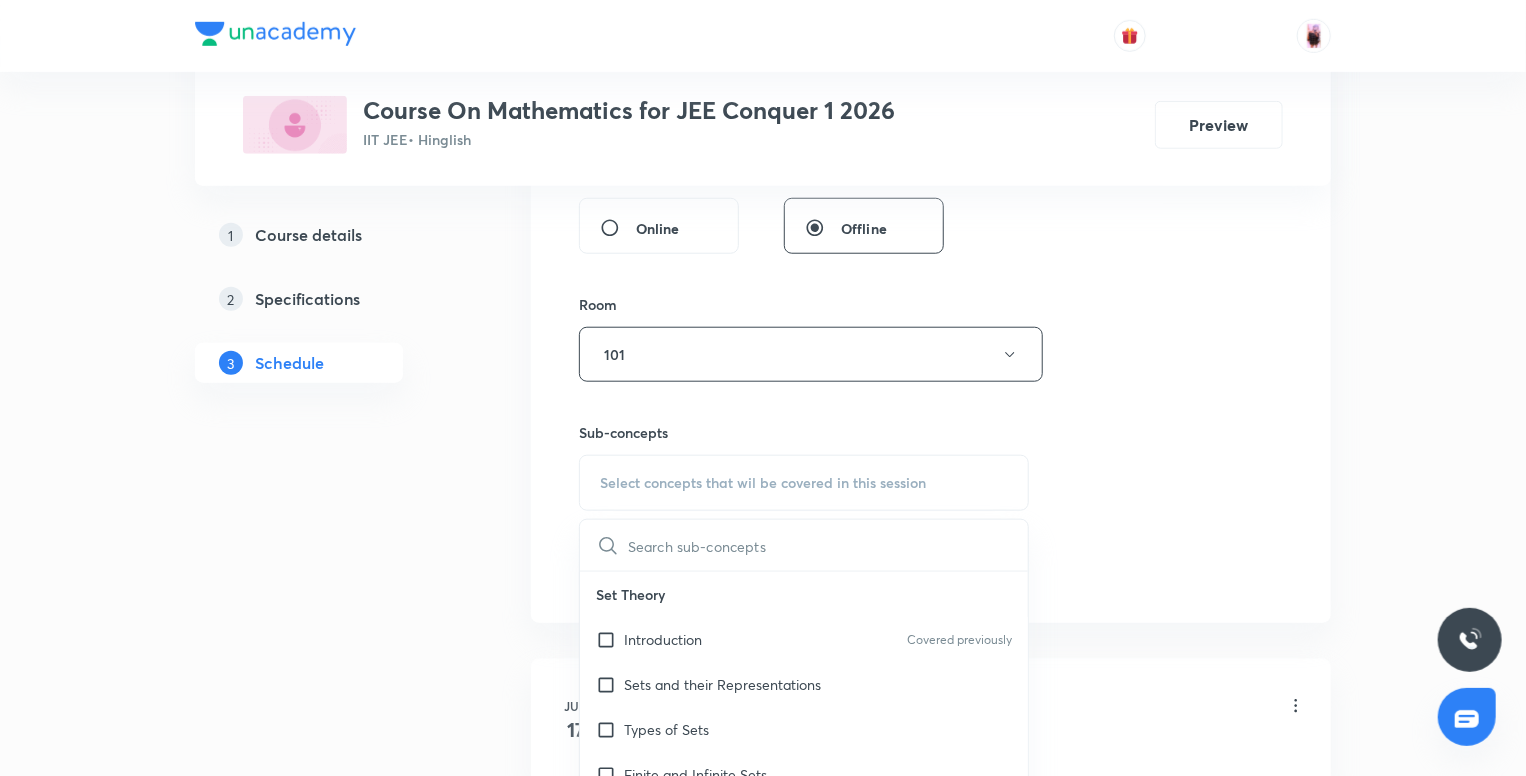 click at bounding box center [828, 545] 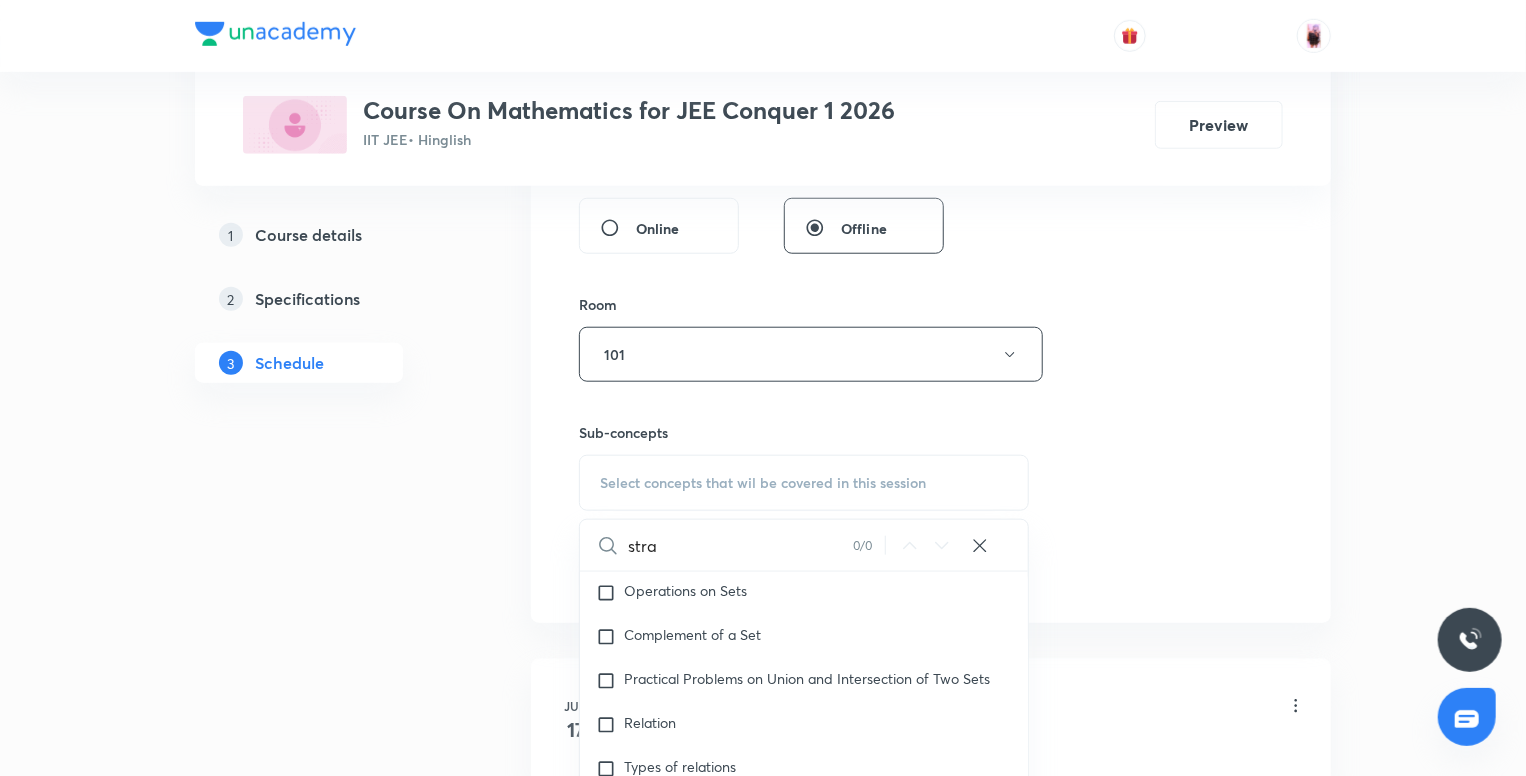 scroll, scrollTop: 514, scrollLeft: 0, axis: vertical 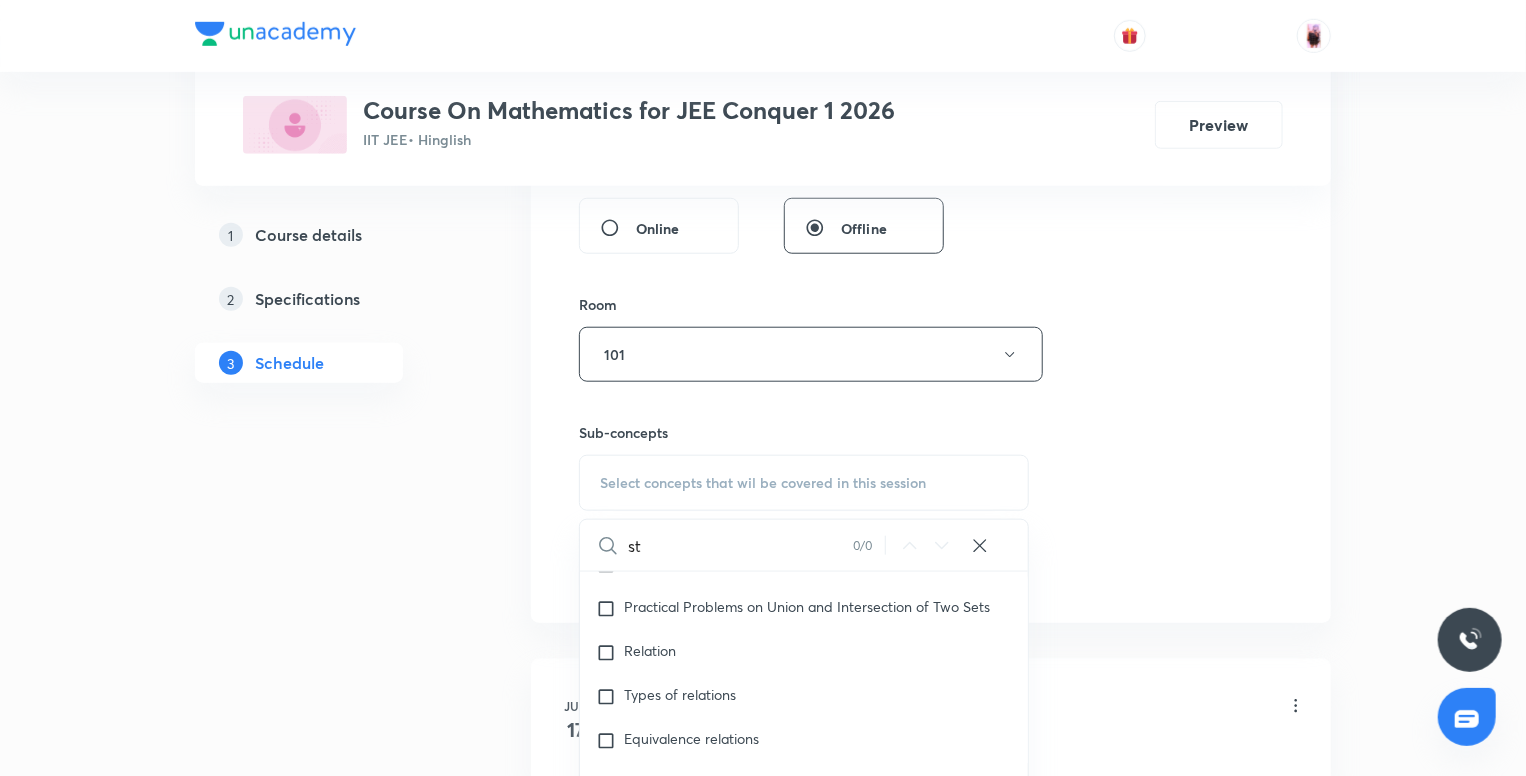 type on "s" 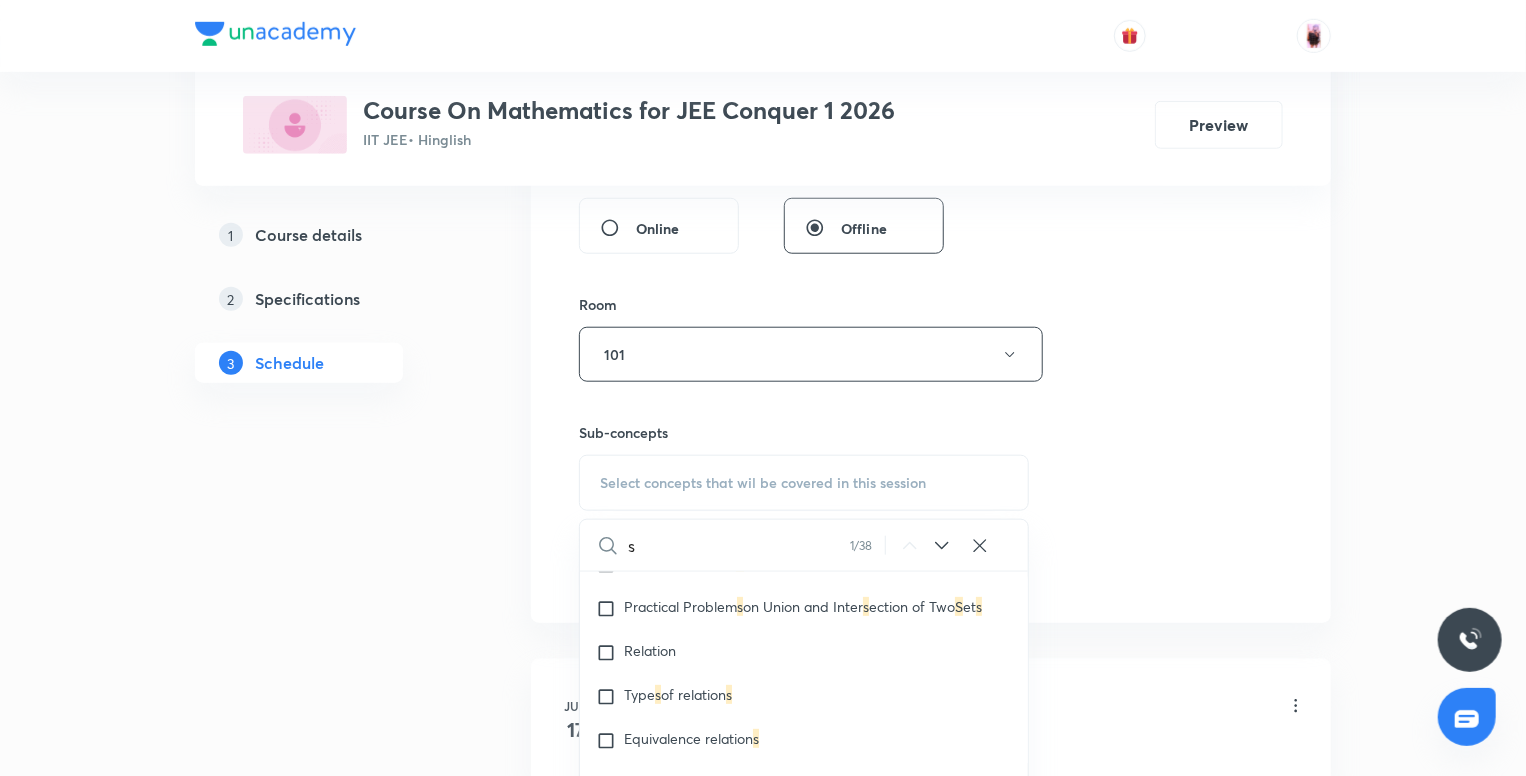 type 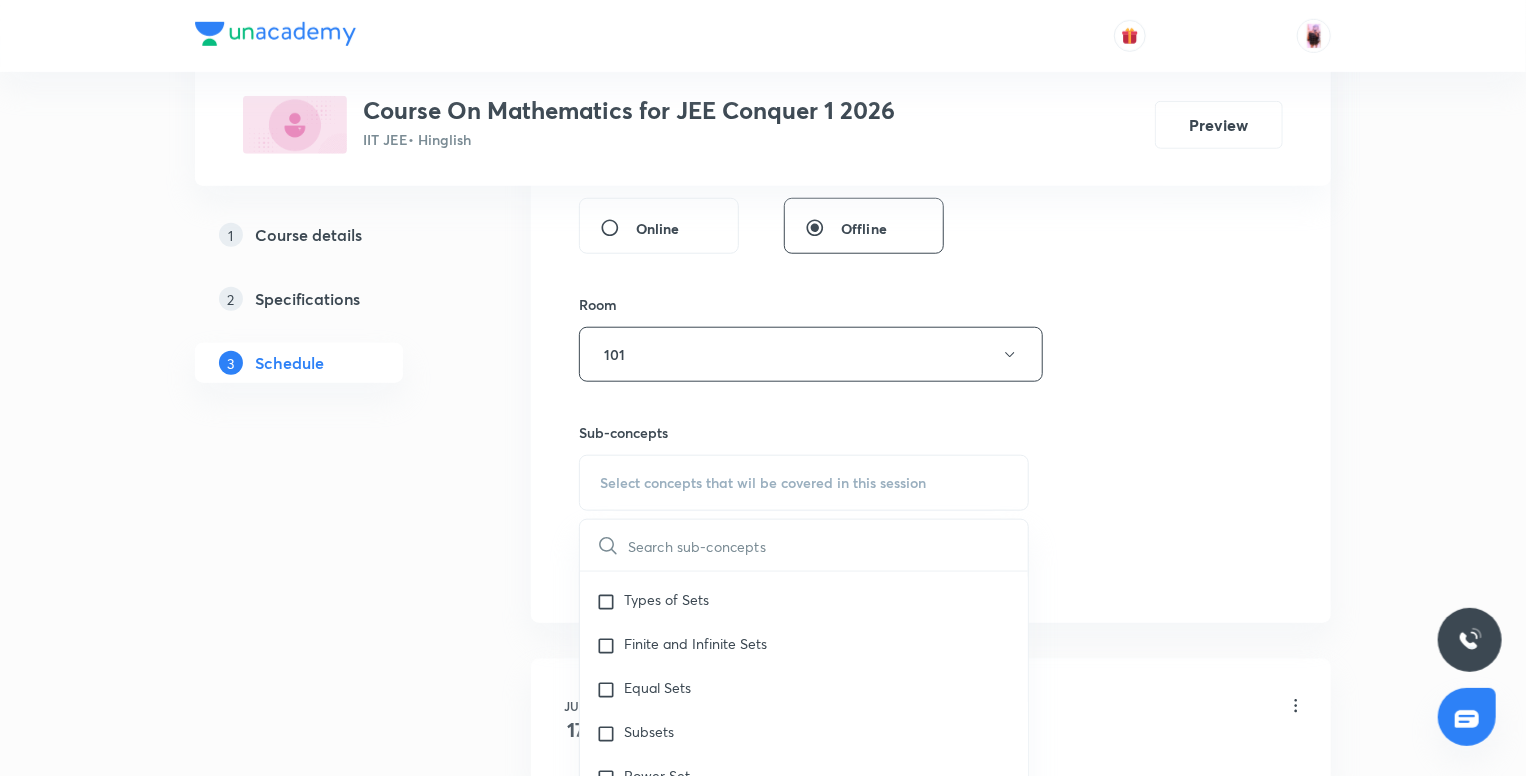 scroll, scrollTop: 0, scrollLeft: 0, axis: both 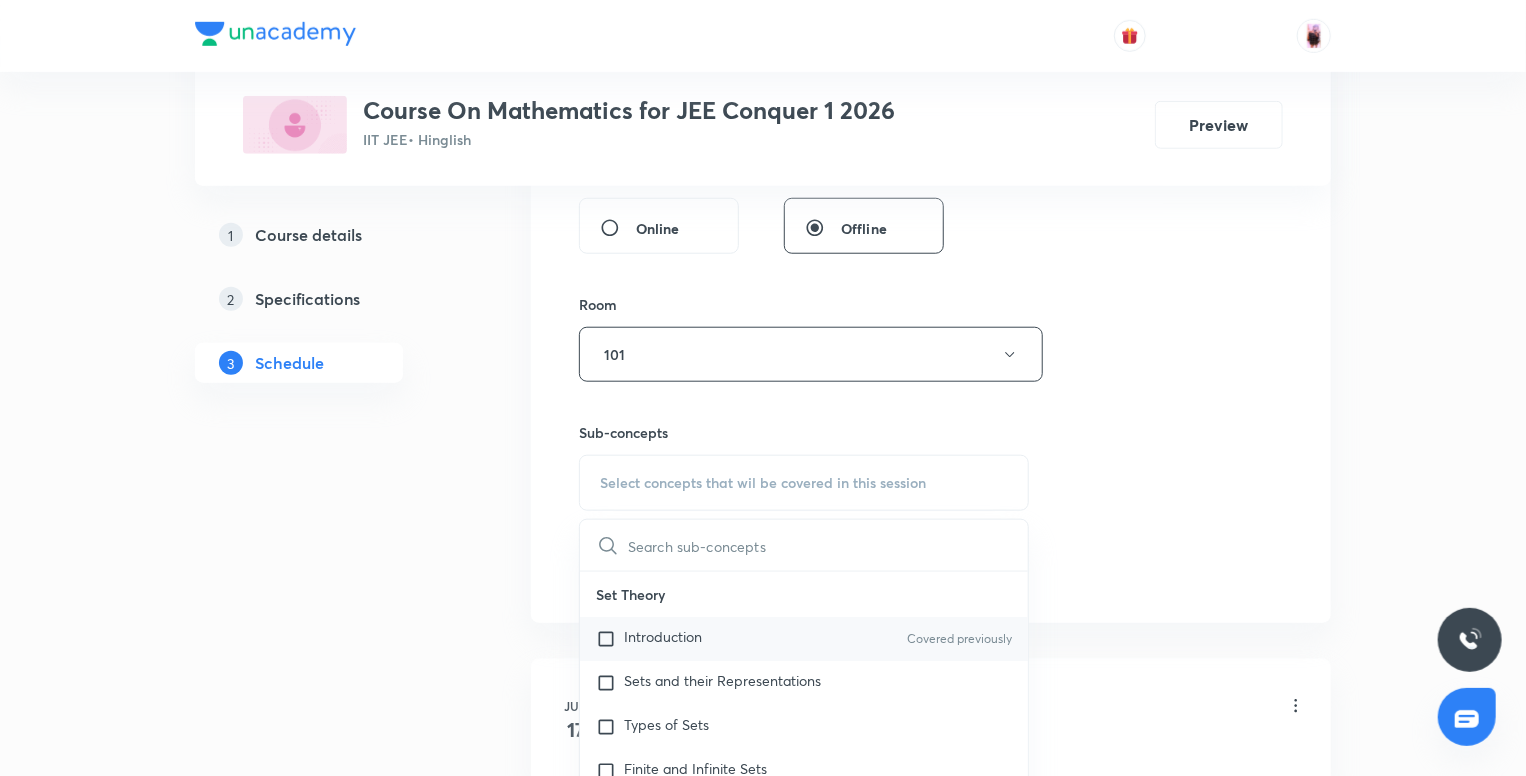click on "Introduction" at bounding box center [663, 639] 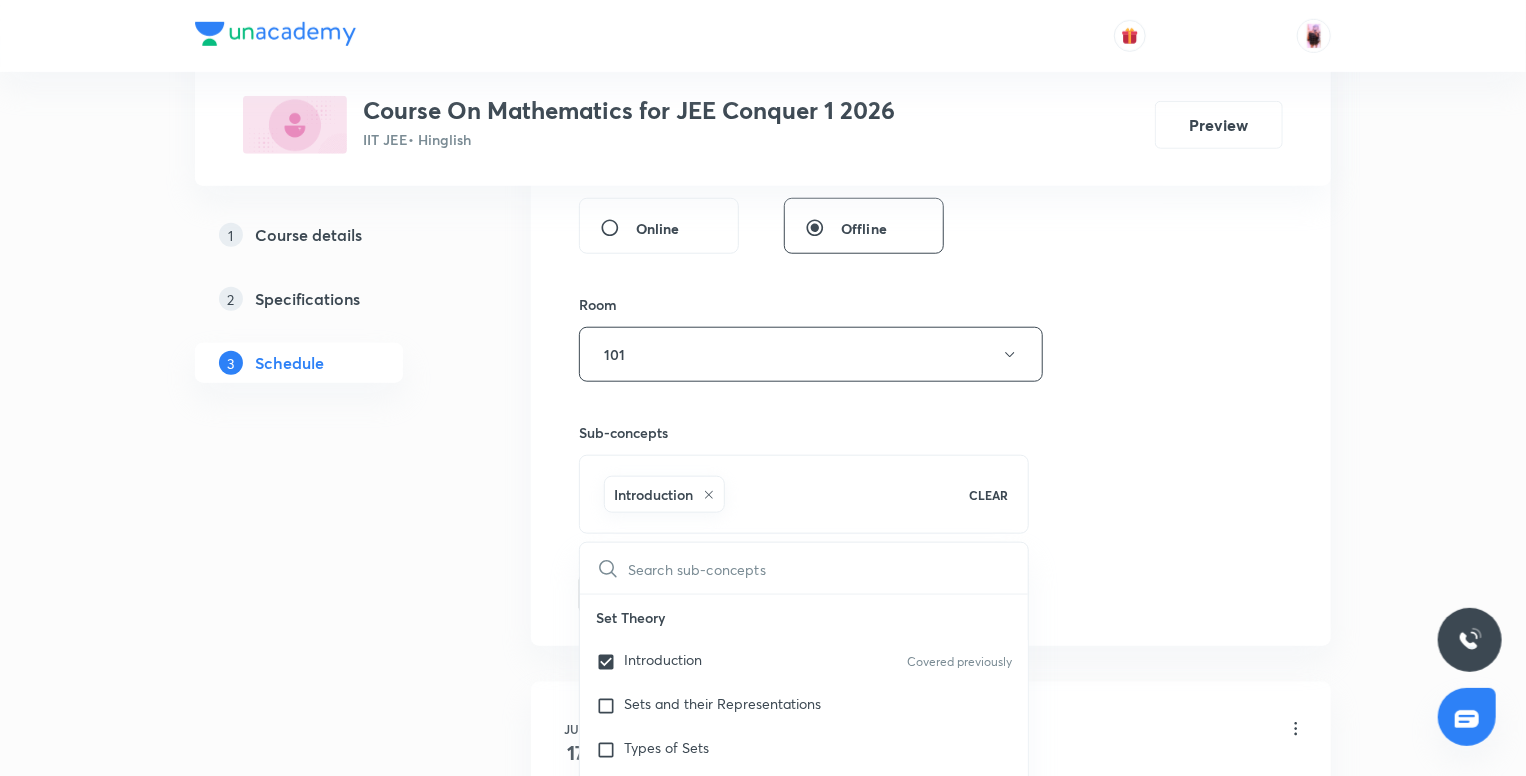 click on "Plus Courses Course On Mathematics for JEE Conquer 1 2026 IIT JEE  • Hinglish Preview 1 Course details 2 Specifications 3 Schedule Schedule 23  classes Session  24 Live class Session title 13/99 Straight Line ​ Schedule for Aug 4, 2025, 10:05 AM ​ Duration (in minutes) 90 ​   Session type Online Offline Room 101 Sub-concepts Introduction CLEAR ​ Set Theory Introduction Covered previously Sets and their Representations Types of Sets Finite and Infinite Sets Equal Sets Subsets Power Set Universal Set Venn Diagrams Operations on Sets Complement of a Set Practical  Problems on Union and Intersection of Two Sets Relation Types of relations Equivalence relations Inequalities and Modulus Function Constant and Variables Function Intervals Inequalities Covered previously Generalized Method of Intervals for Solving Inequalities Modulus Function Covered previously Fundamental of Mathematics Fundamentals of Mathematics Covered previously Indices Indices Twin Prime Numbers Twin Prime Numbers Composite Numbers 17" at bounding box center (763, 1854) 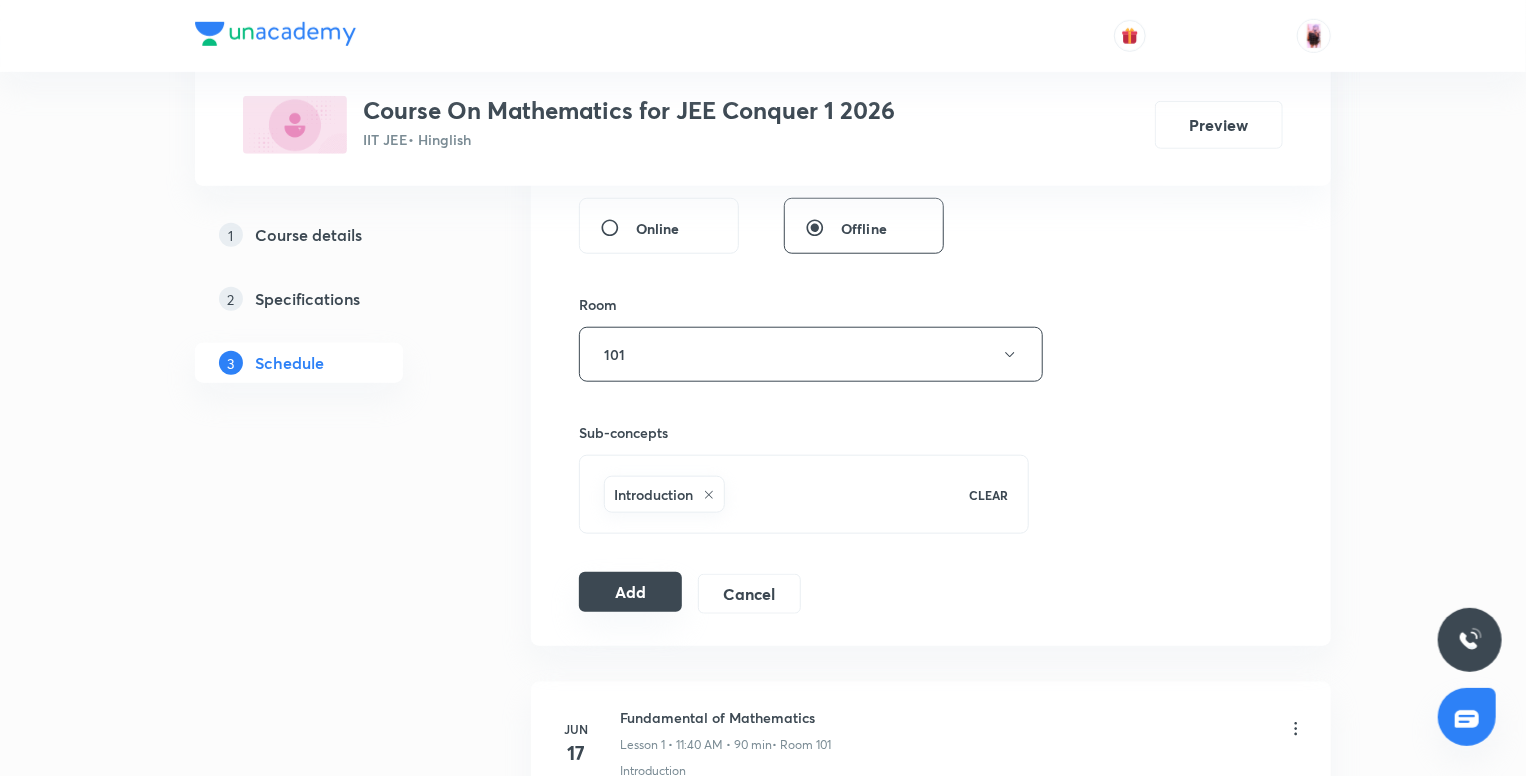 click on "Add" at bounding box center (630, 592) 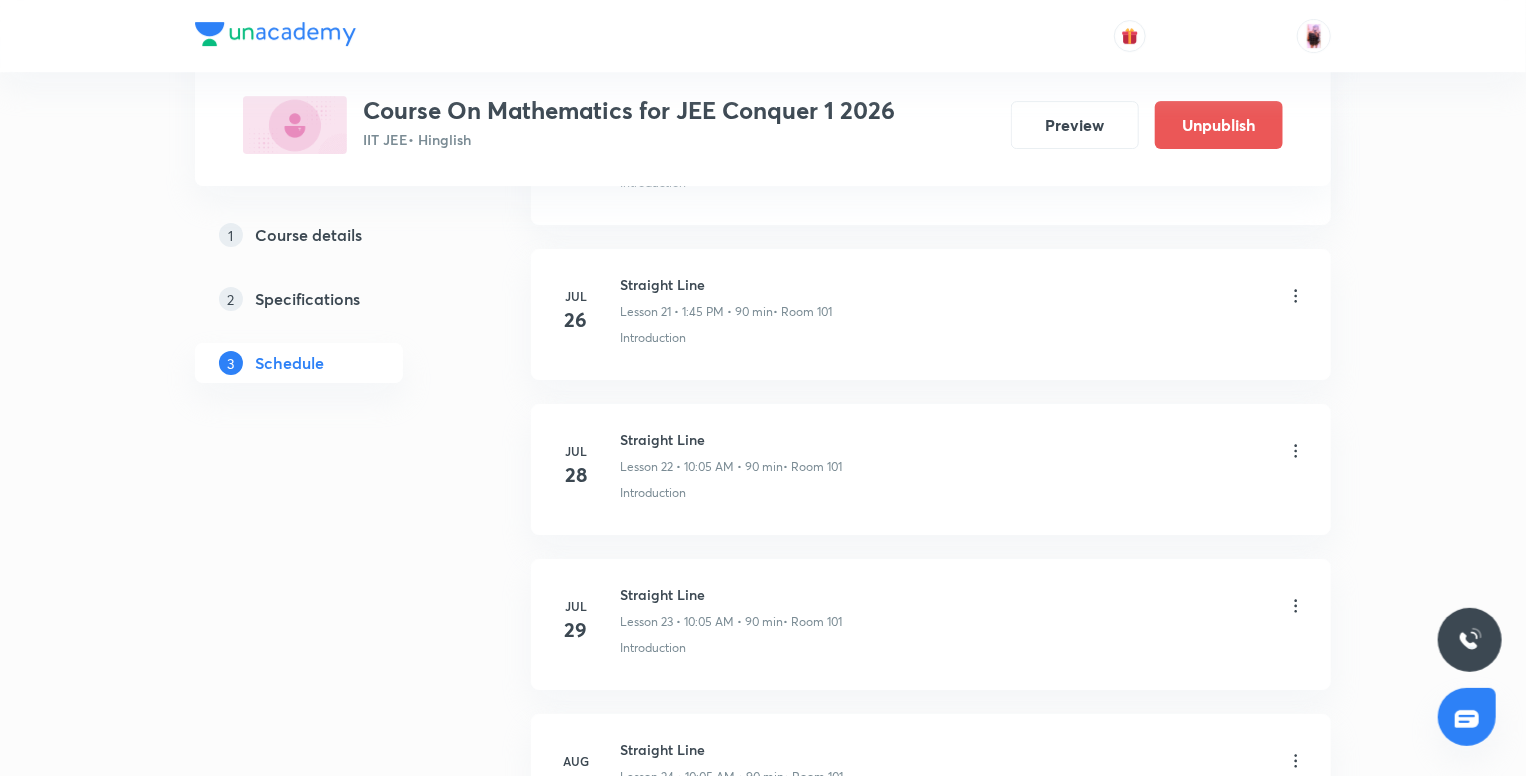 scroll, scrollTop: 3620, scrollLeft: 0, axis: vertical 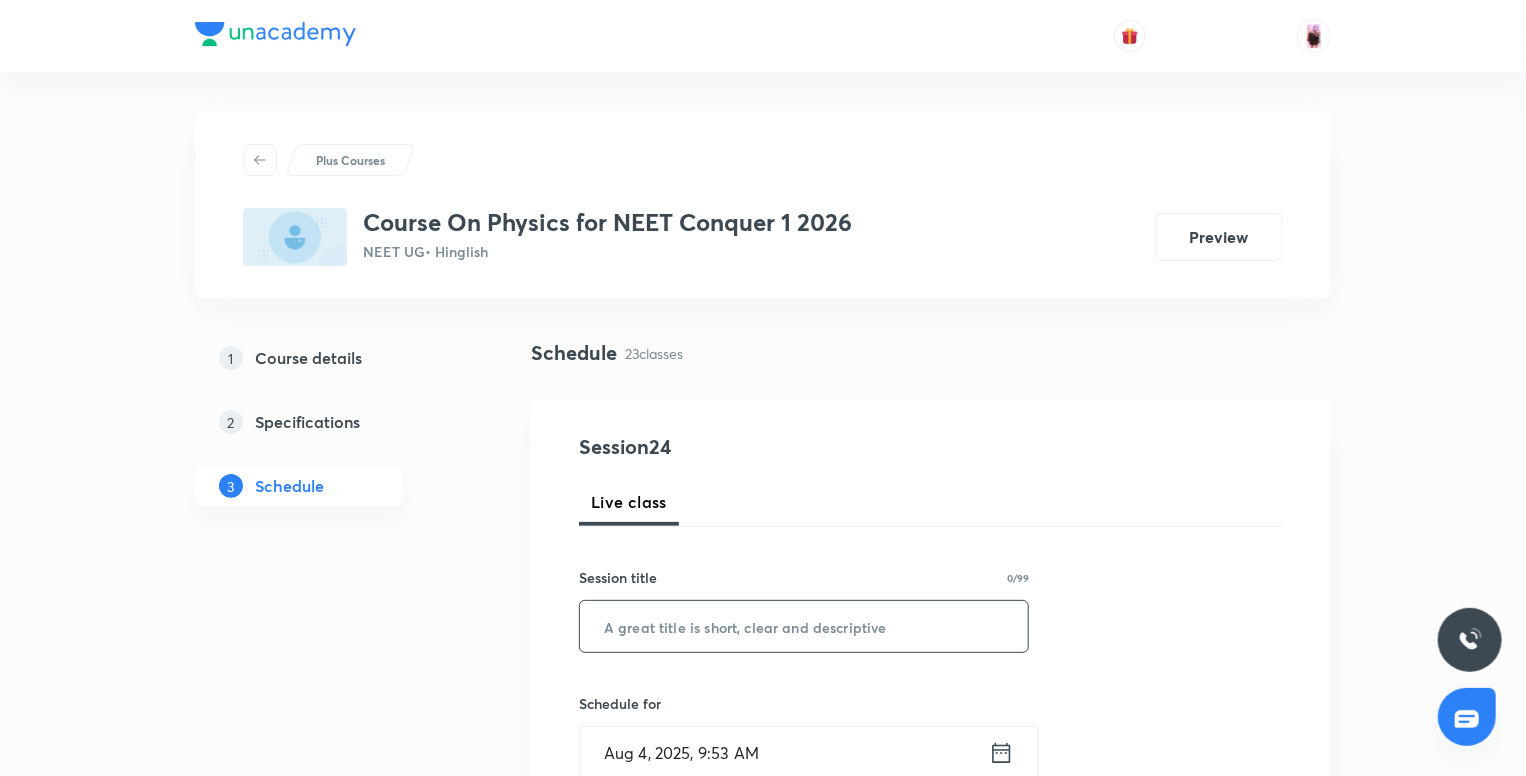 click at bounding box center [804, 626] 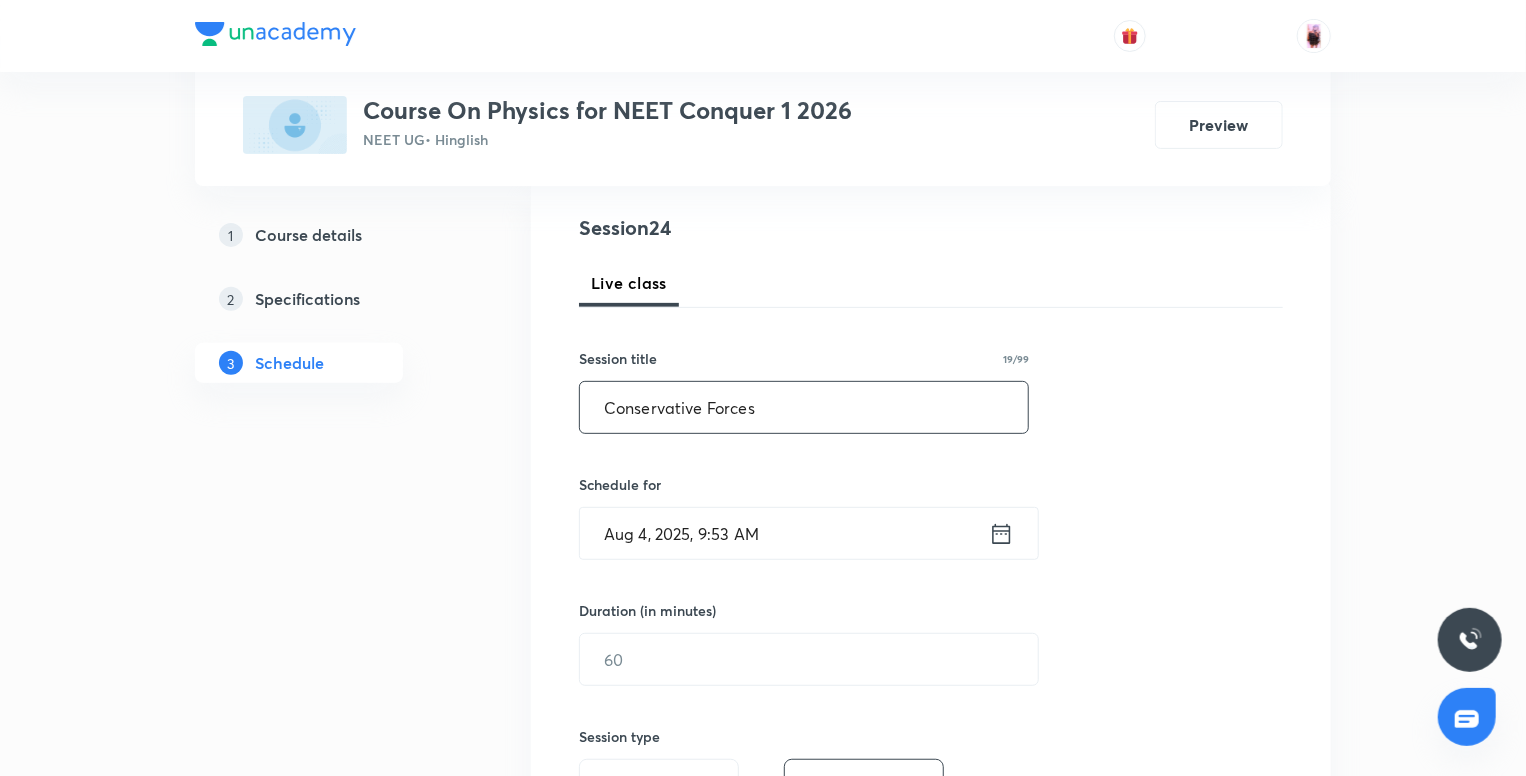 scroll, scrollTop: 220, scrollLeft: 0, axis: vertical 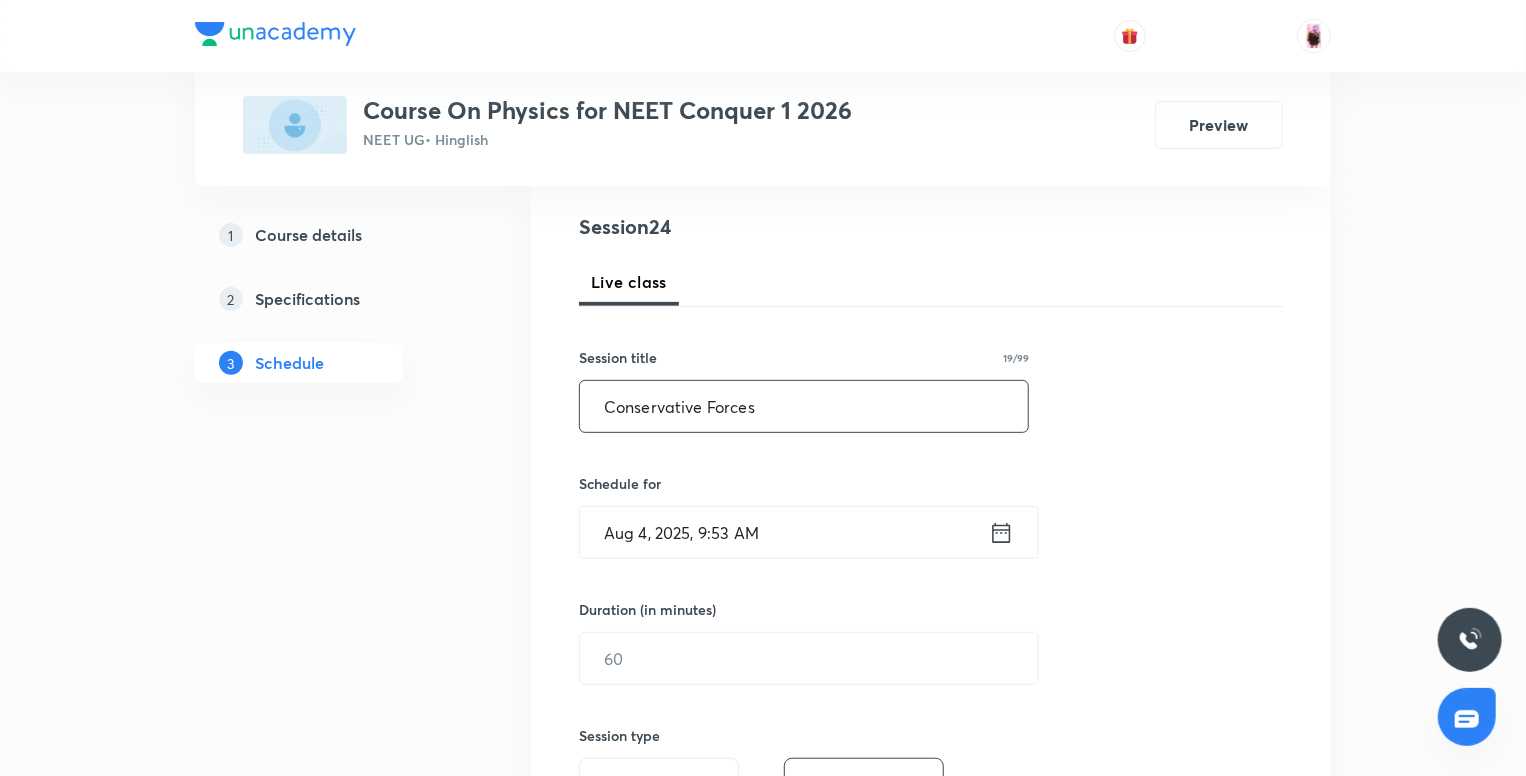 type on "Conservative Forces" 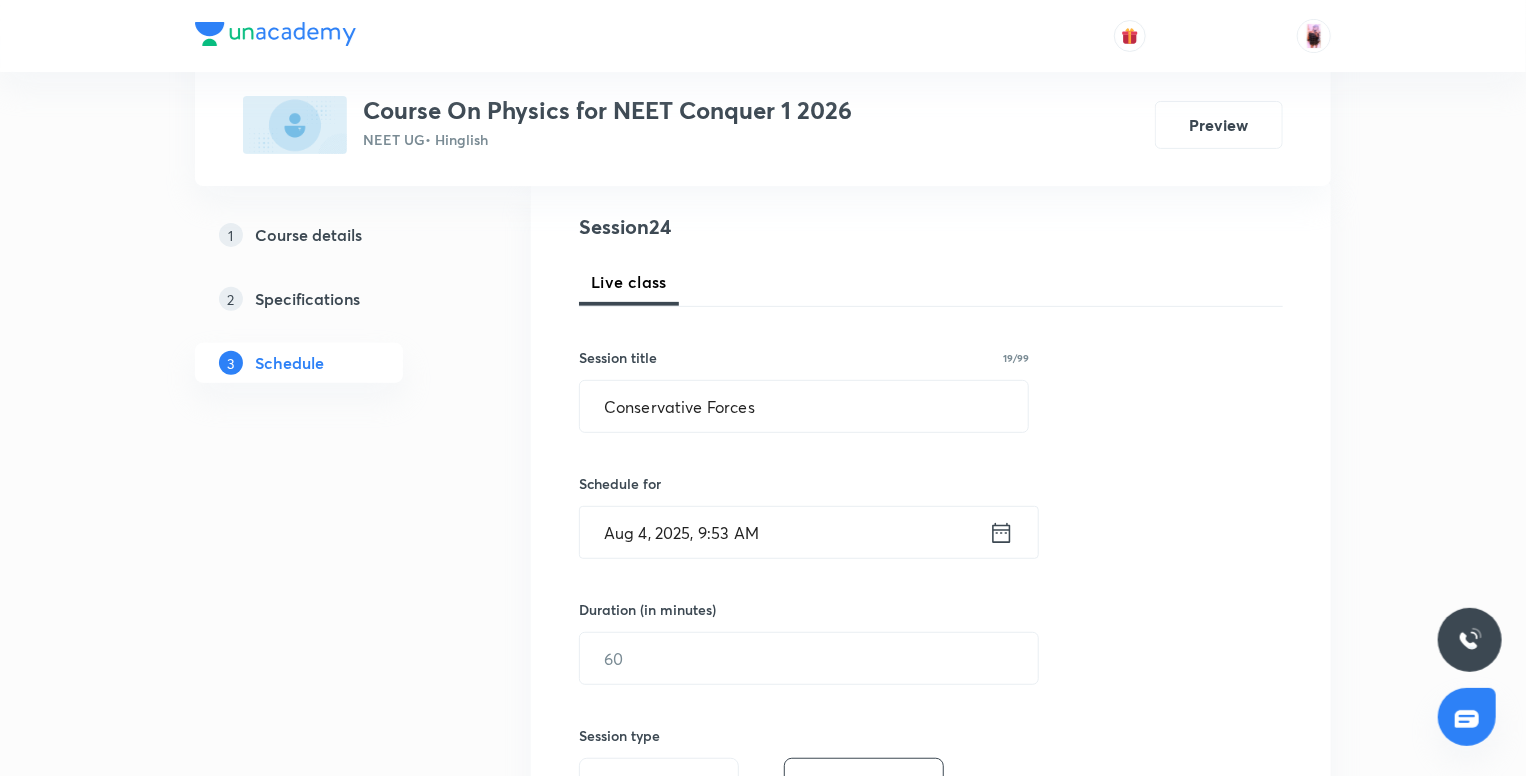 click on "Aug 4, 2025, 9:53 AM" at bounding box center [784, 532] 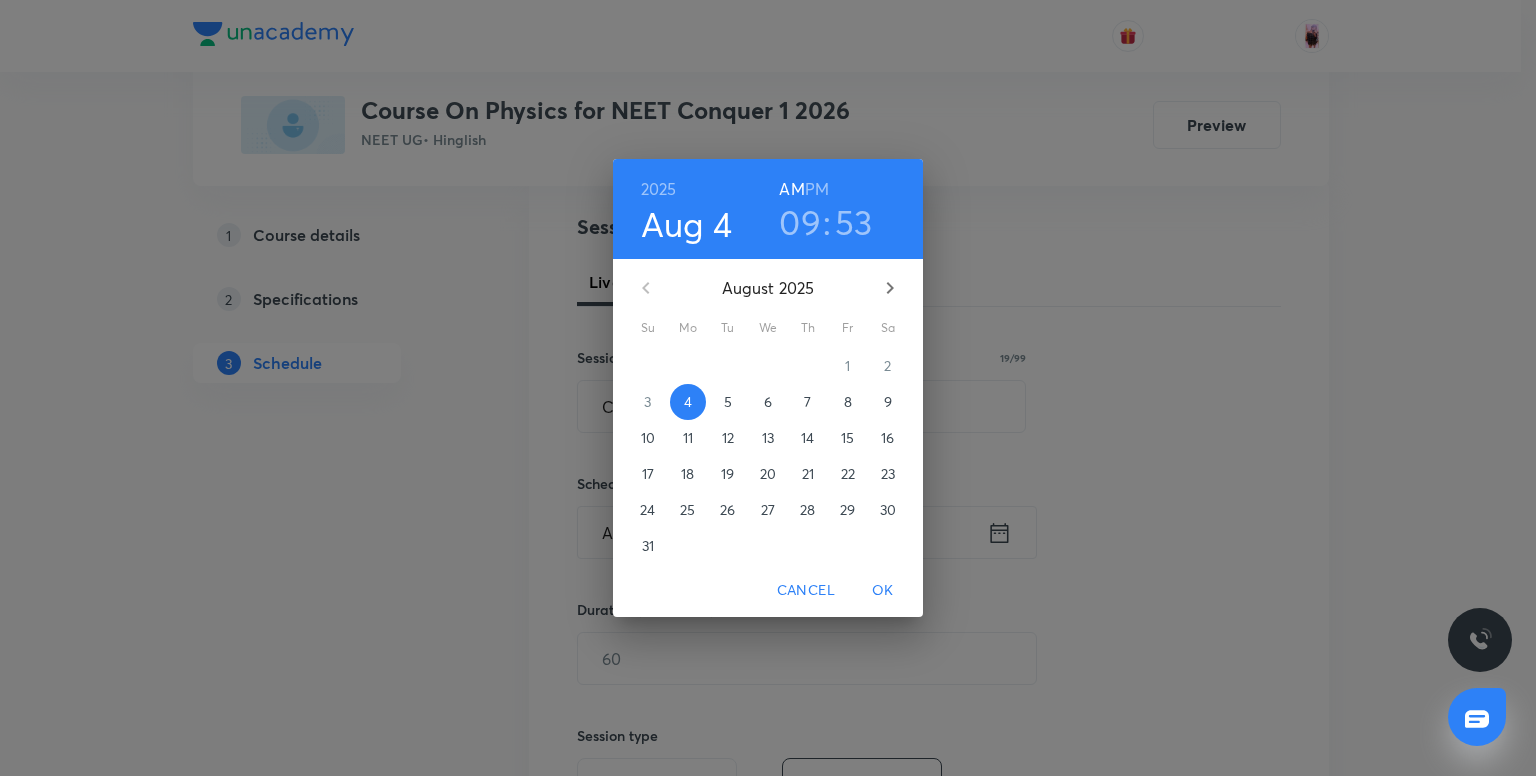 click on "09" at bounding box center (800, 222) 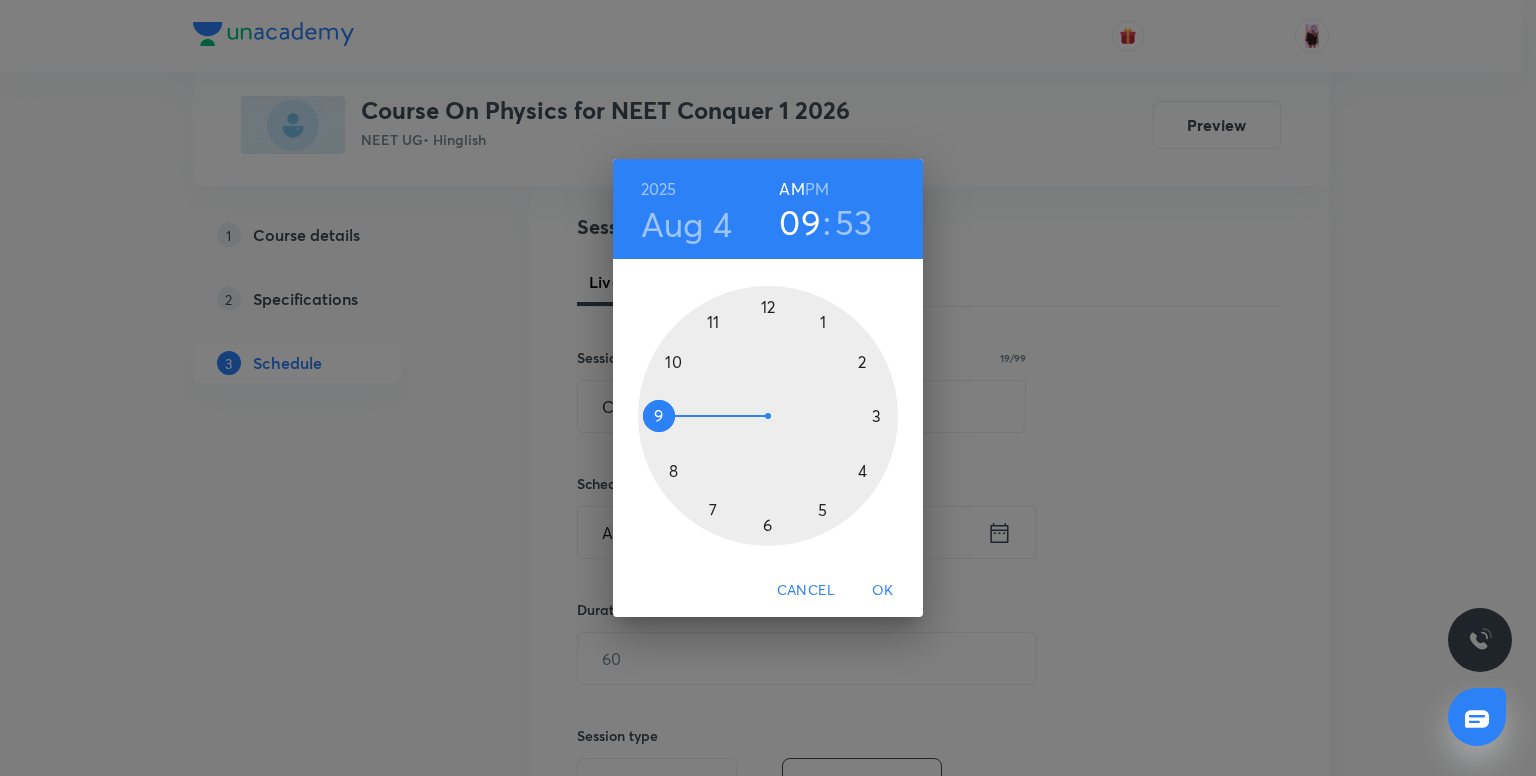 click at bounding box center [768, 416] 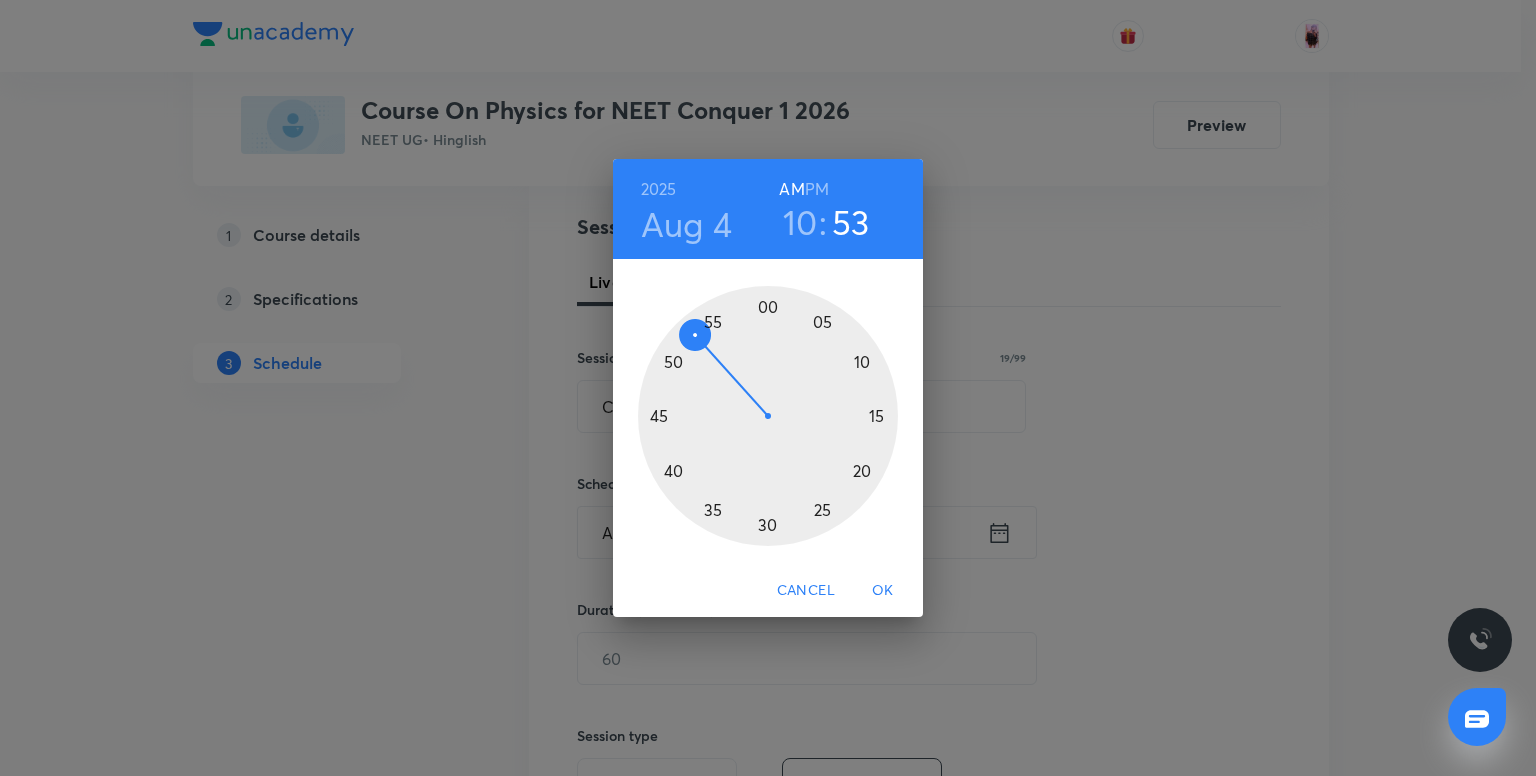 click at bounding box center (768, 416) 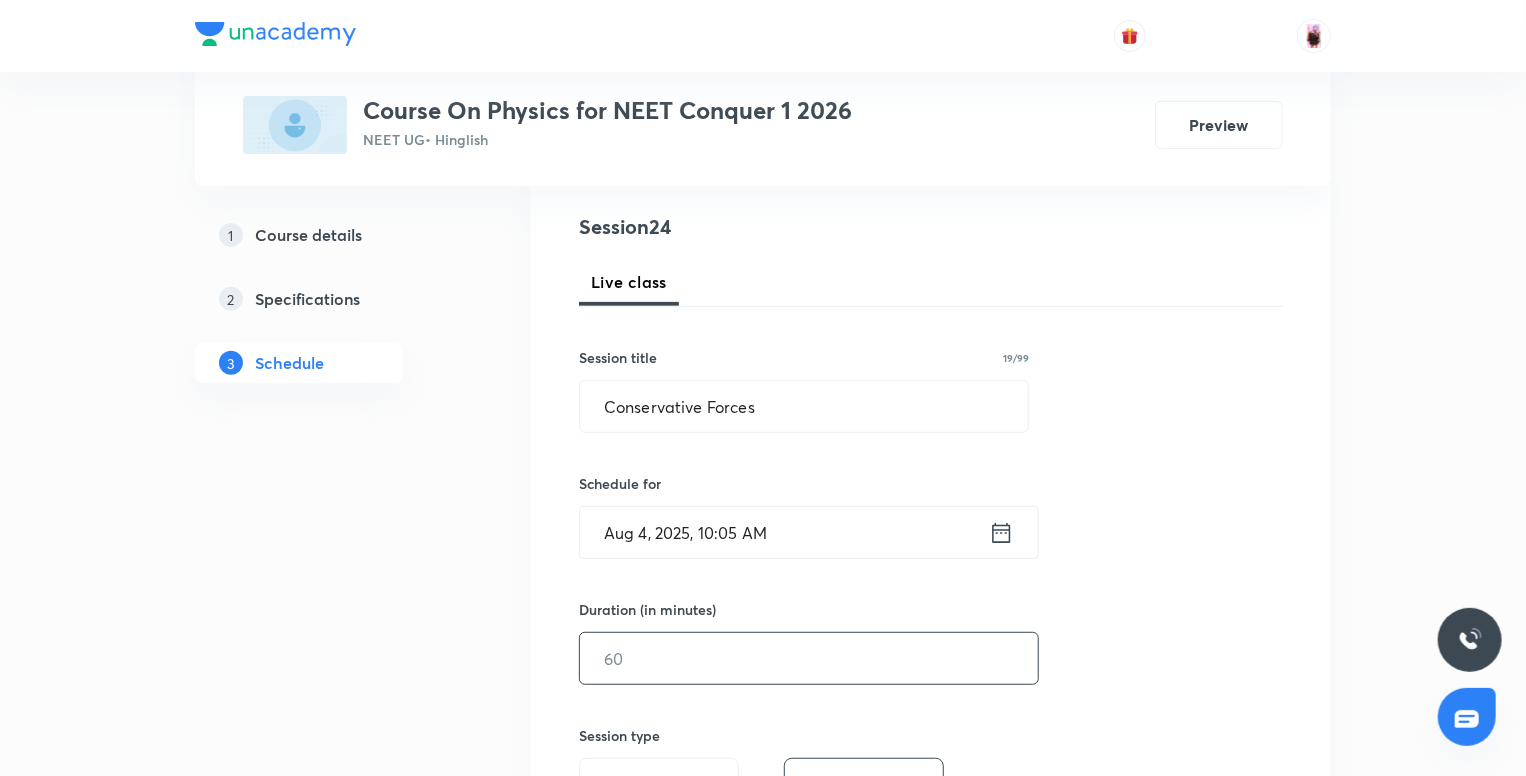 click at bounding box center (809, 658) 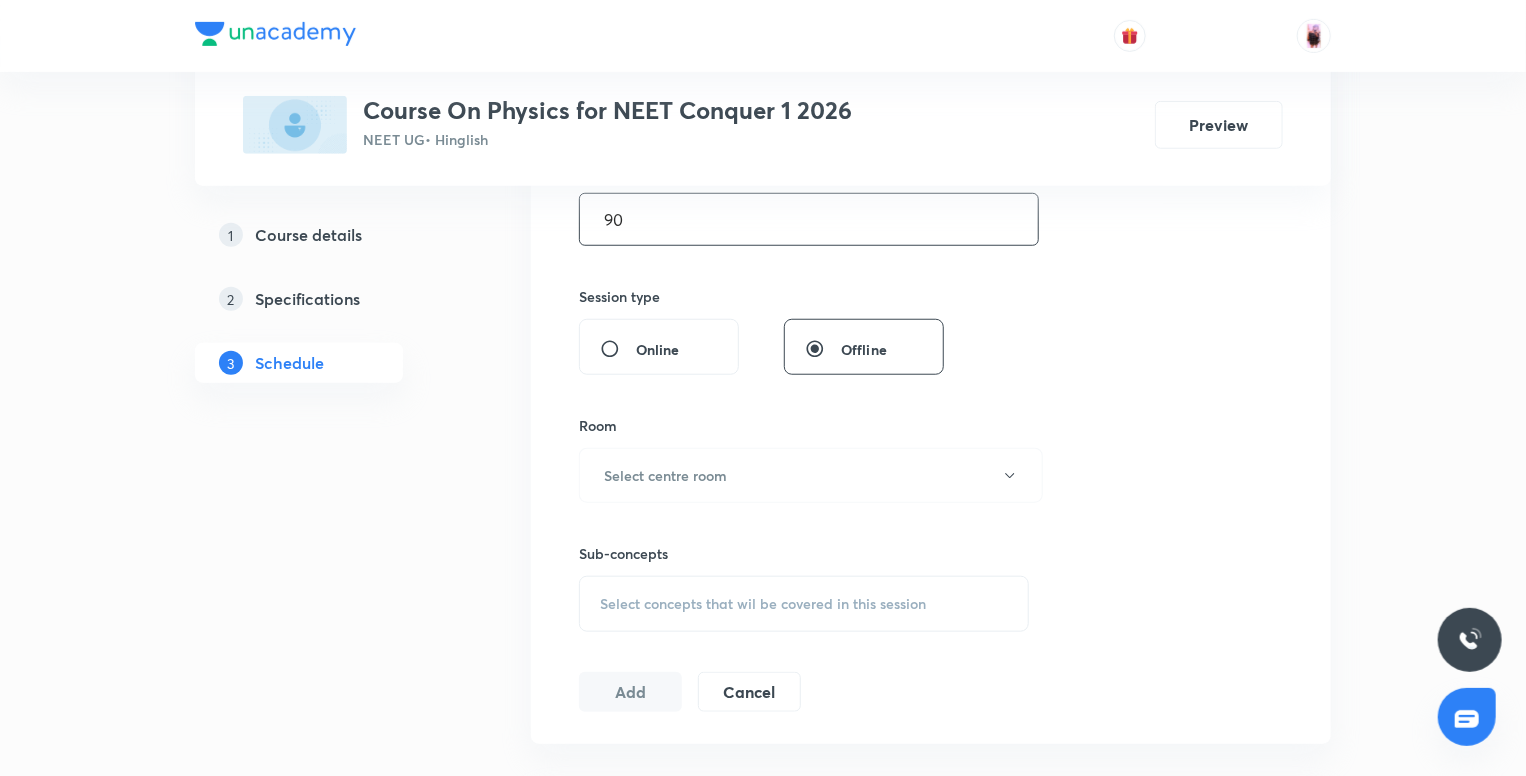 scroll, scrollTop: 660, scrollLeft: 0, axis: vertical 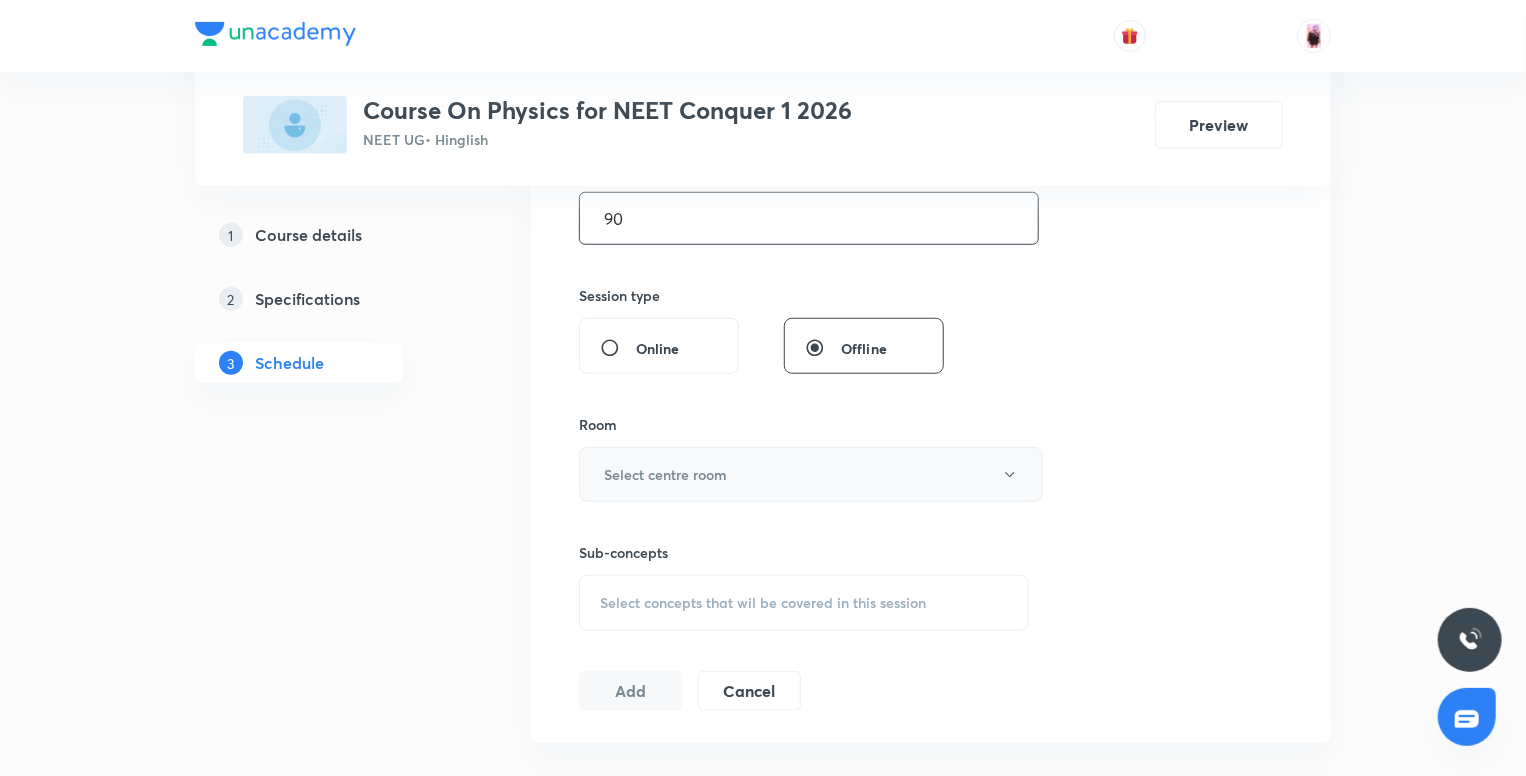 type on "90" 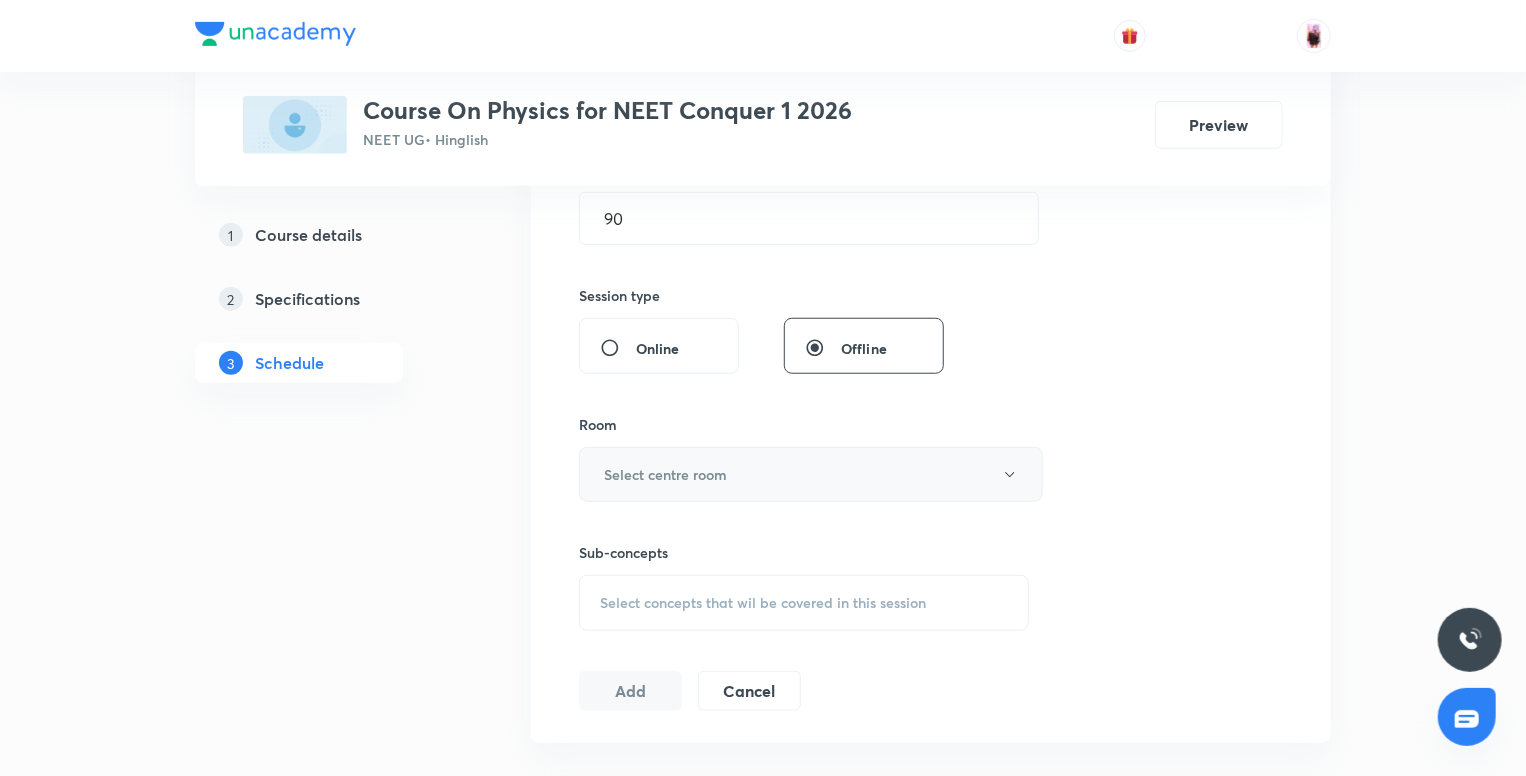 click on "Select centre room" at bounding box center [665, 474] 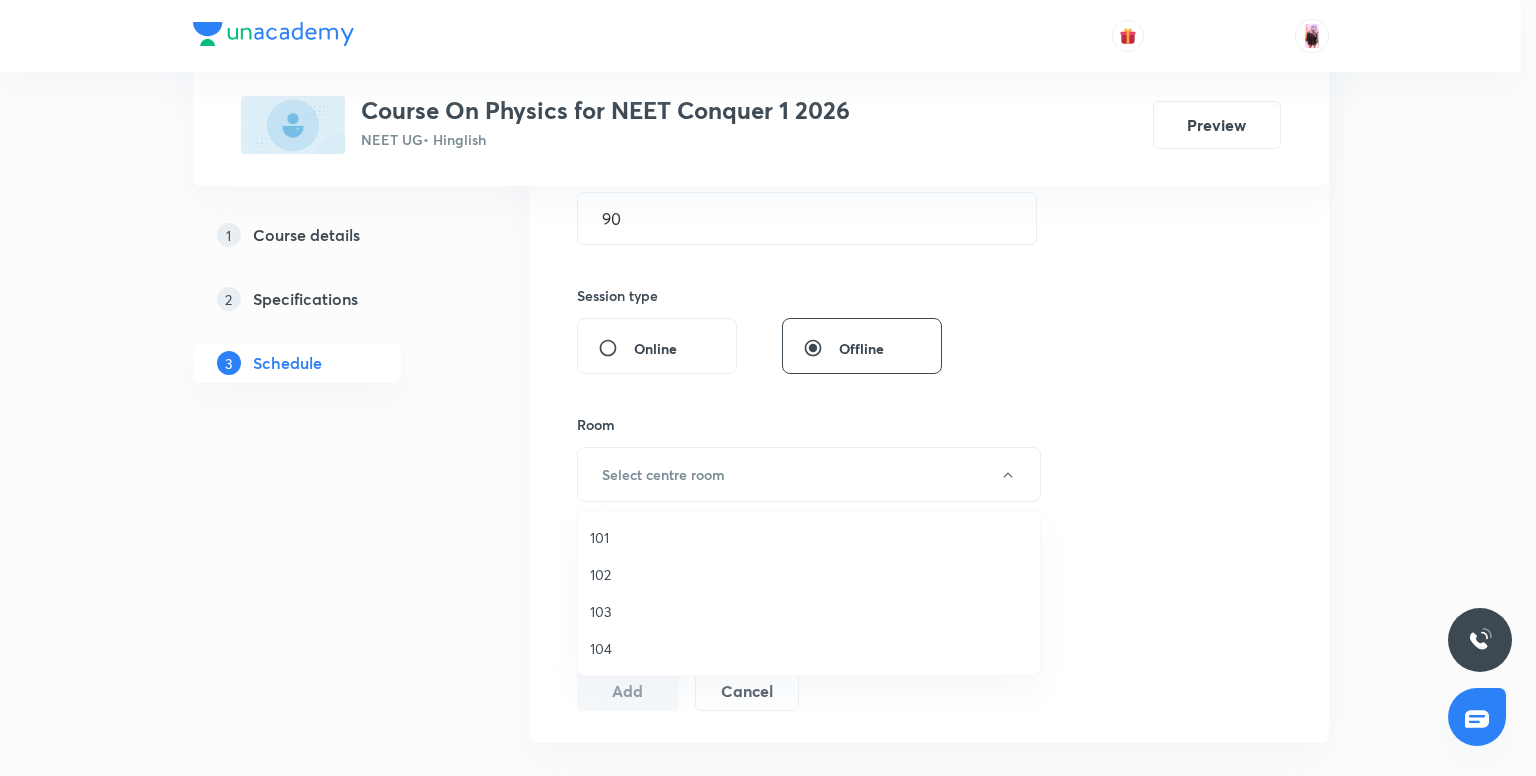 click on "103" at bounding box center (809, 611) 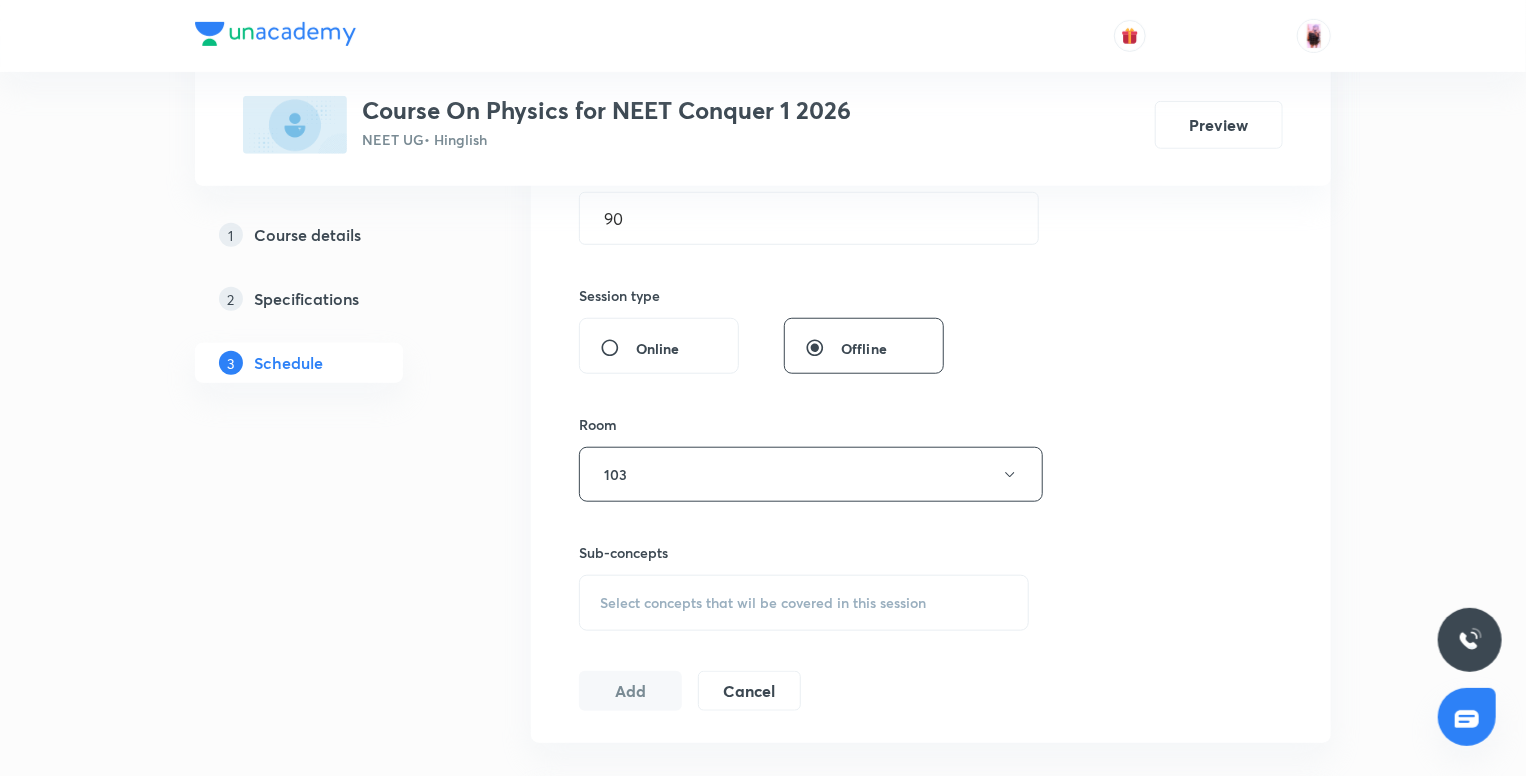 click on "Select concepts that wil be covered in this session" at bounding box center (763, 603) 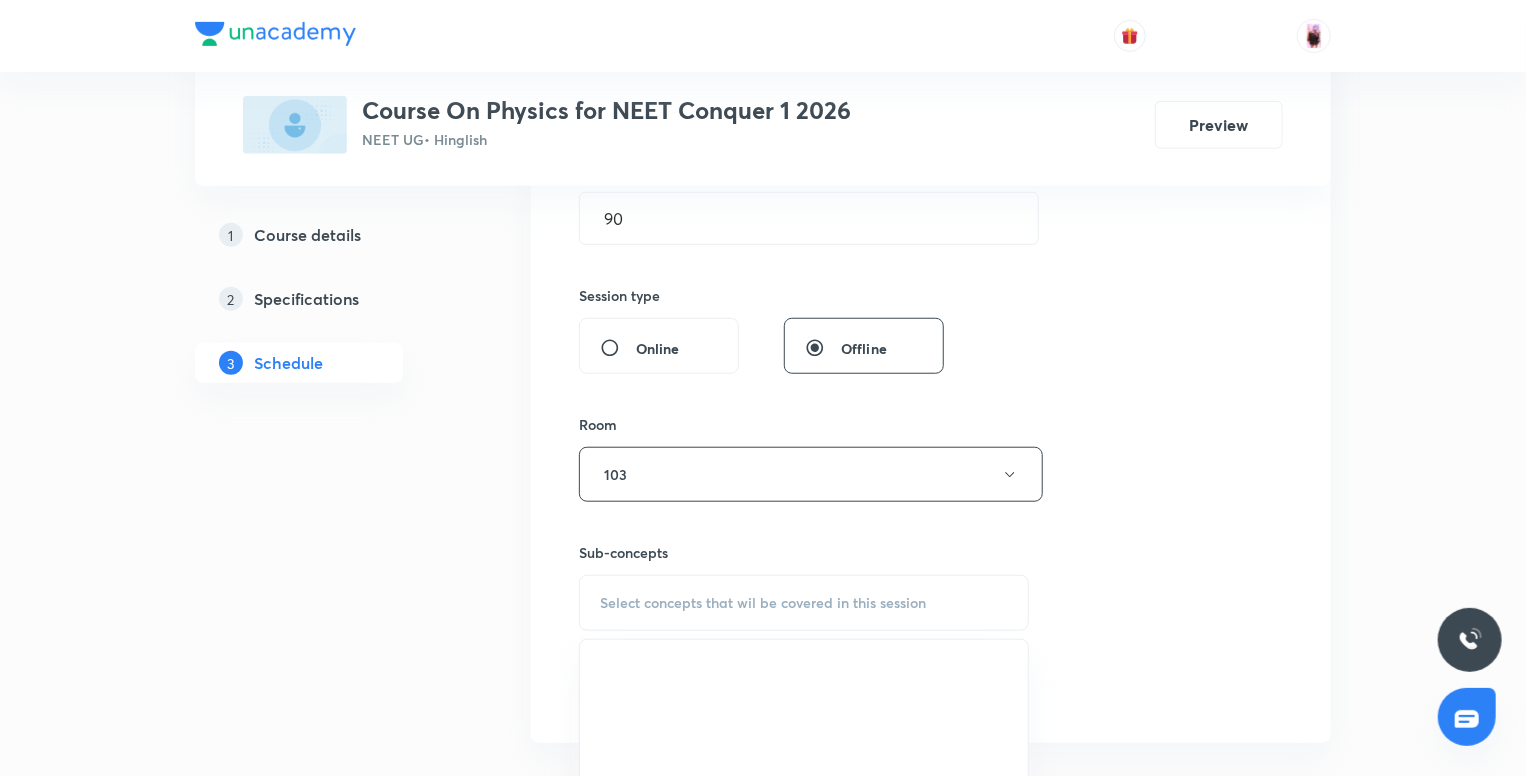 scroll, scrollTop: 1020, scrollLeft: 0, axis: vertical 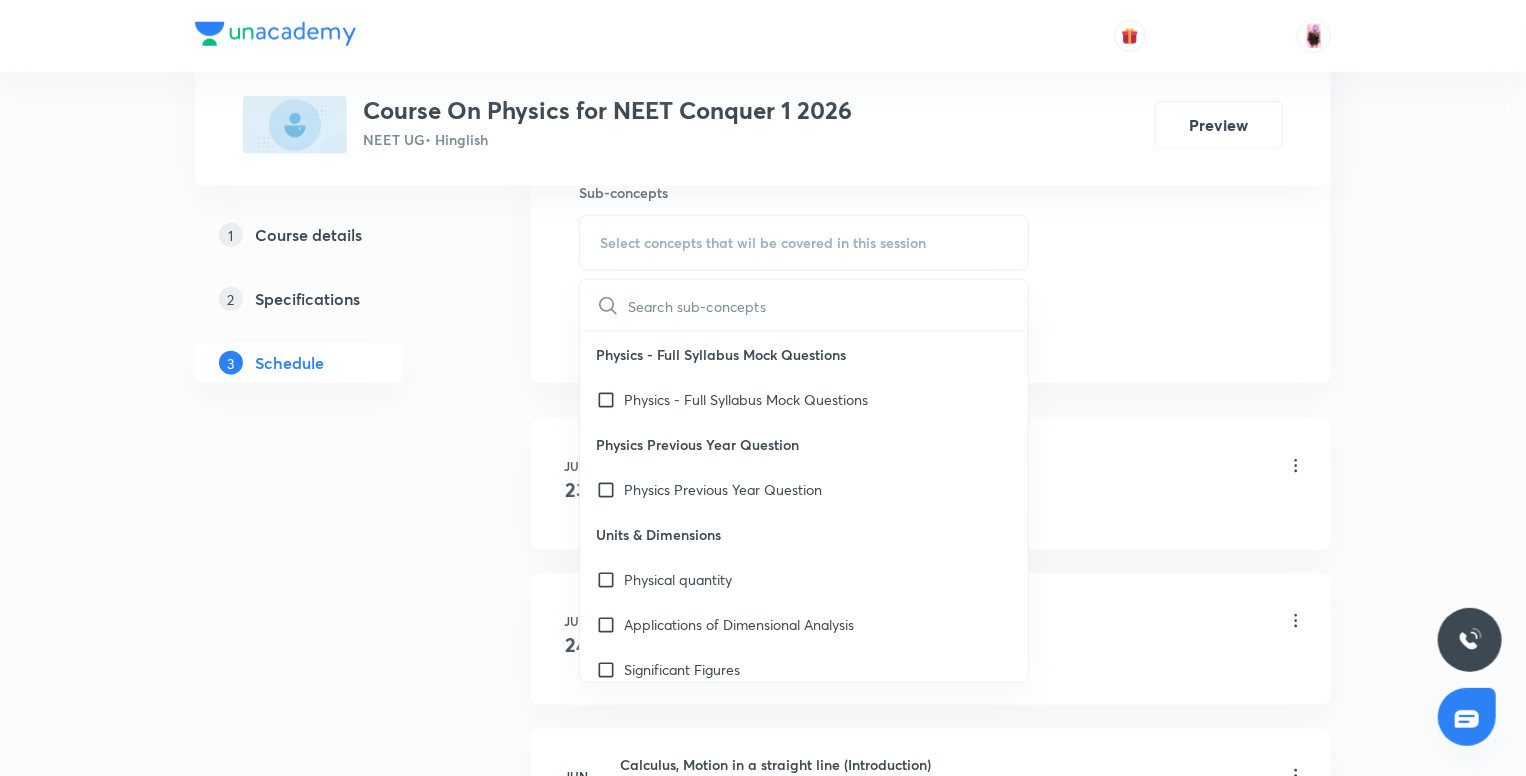 click at bounding box center [828, 305] 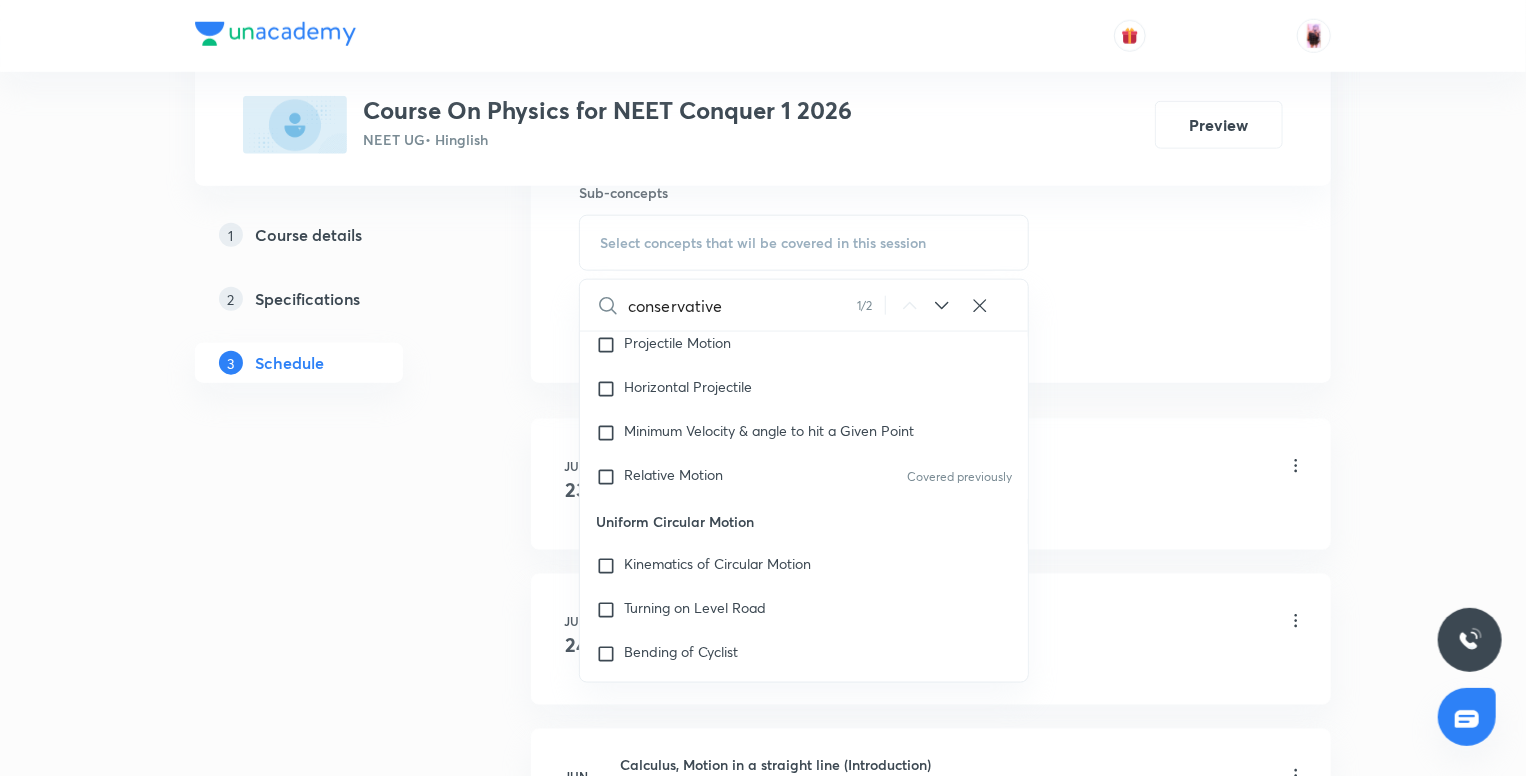 scroll, scrollTop: 5184, scrollLeft: 0, axis: vertical 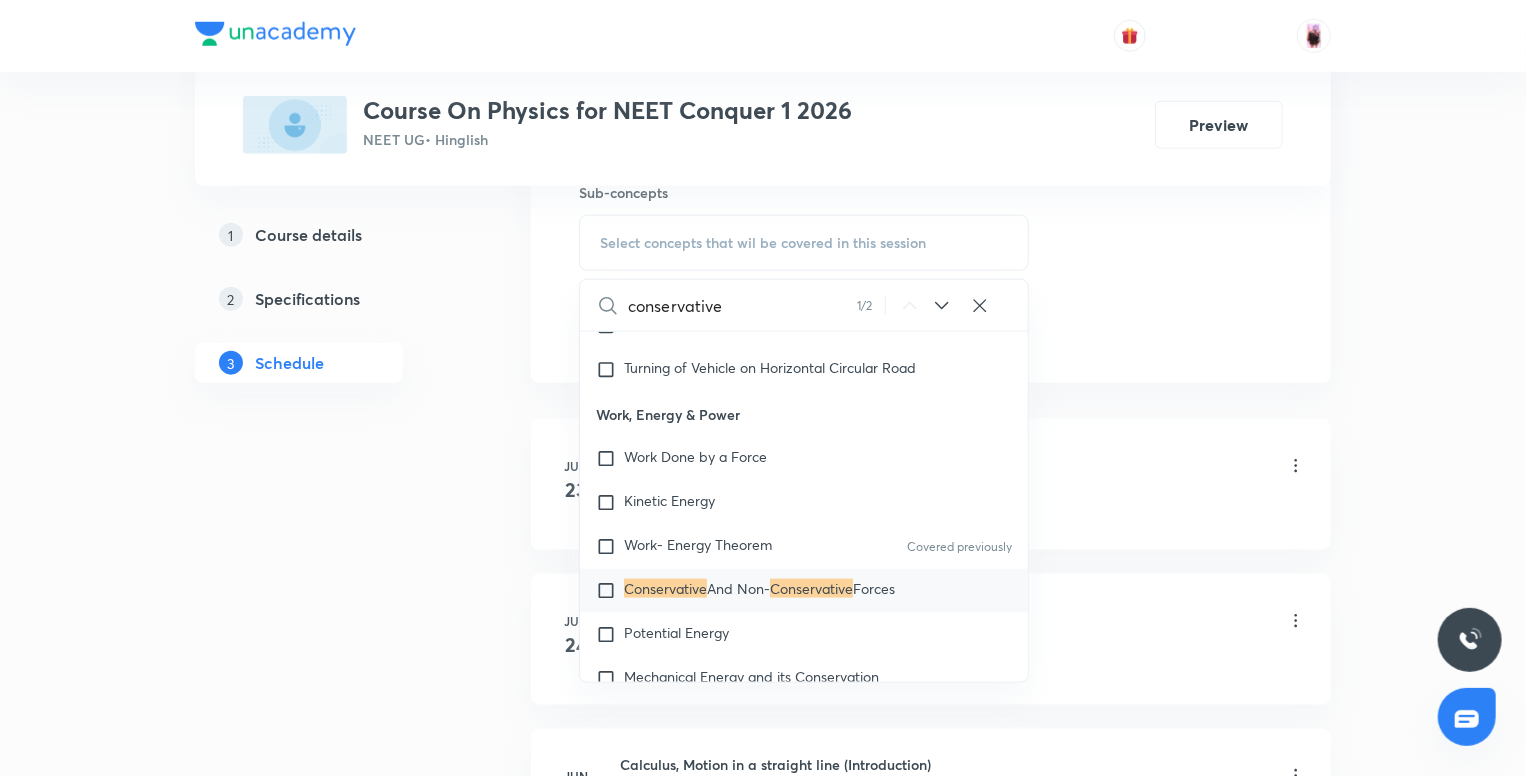 type on "conservative" 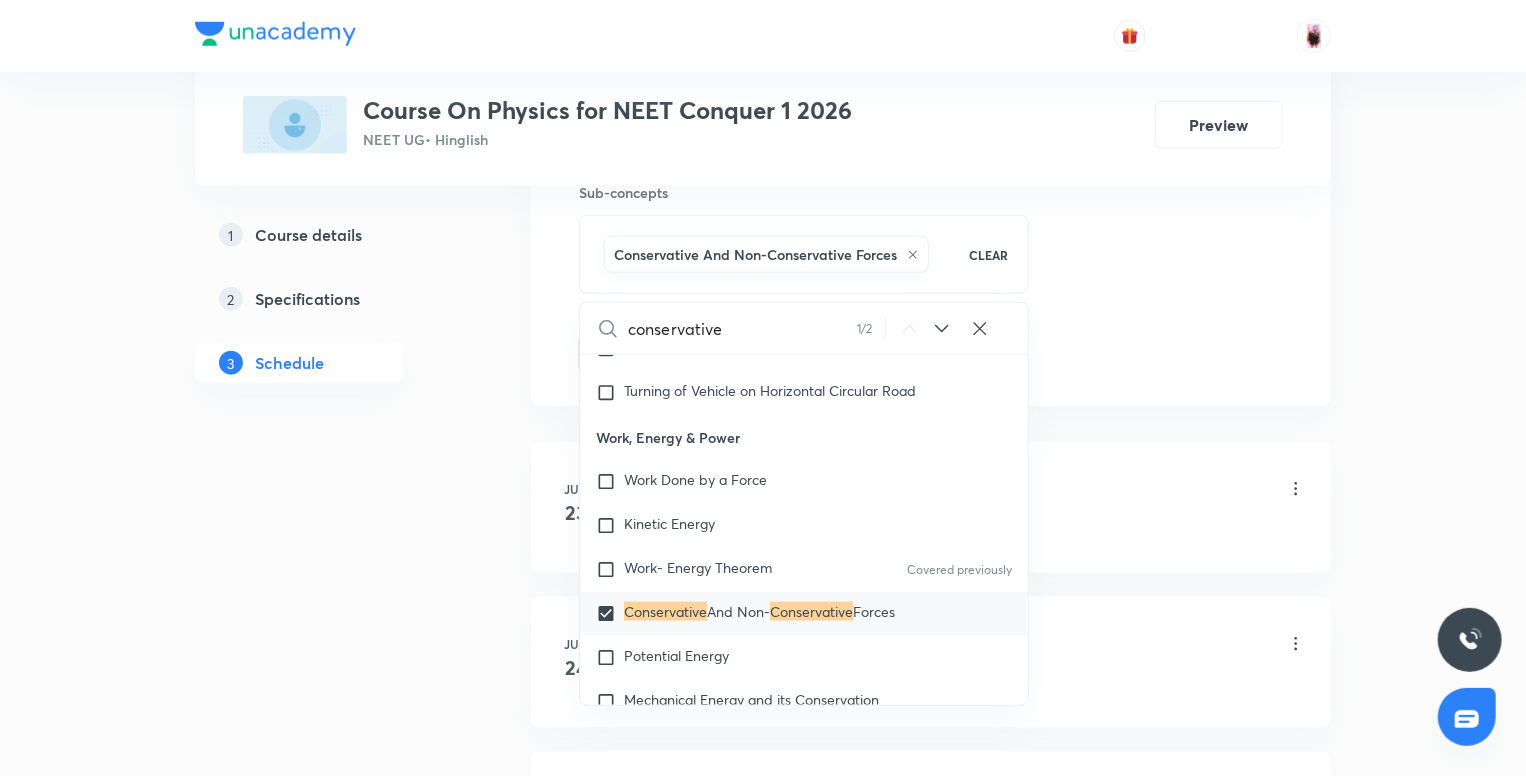 click on "Plus Courses Course On Physics for NEET Conquer 1 2026 NEET UG  • Hinglish Preview 1 Course details 2 Specifications 3 Schedule Schedule 23  classes Session  24 Live class Session title 19/99 Conservative Forces ​ Schedule for Aug 4, 2025, 10:05 AM ​ Duration (in minutes) 90 ​   Session type Online Offline Room 103 Sub-concepts Conservative And Non-Conservative Forces CLEAR conservative 1 / 2 ​ Physics - Full Syllabus Mock Questions Physics - Full Syllabus Mock Questions Physics Previous Year Question Physics Previous Year Question Units & Dimensions Physical quantity Applications of Dimensional Analysis Significant Figures Units of Physical Quantities System of Units Dimensions of Some Mathematical Functions Unit and Dimension Product of Two Vectors Subtraction of Vectors Cross Product Least Count Analysis Errors of Measurement Vernier Callipers Screw Gauge Zero Error Basic Mathematics Elementary Algebra Elementary Trigonometry Basic Coordinate Geometry Functions Differentiation Covered previously" at bounding box center [763, 1634] 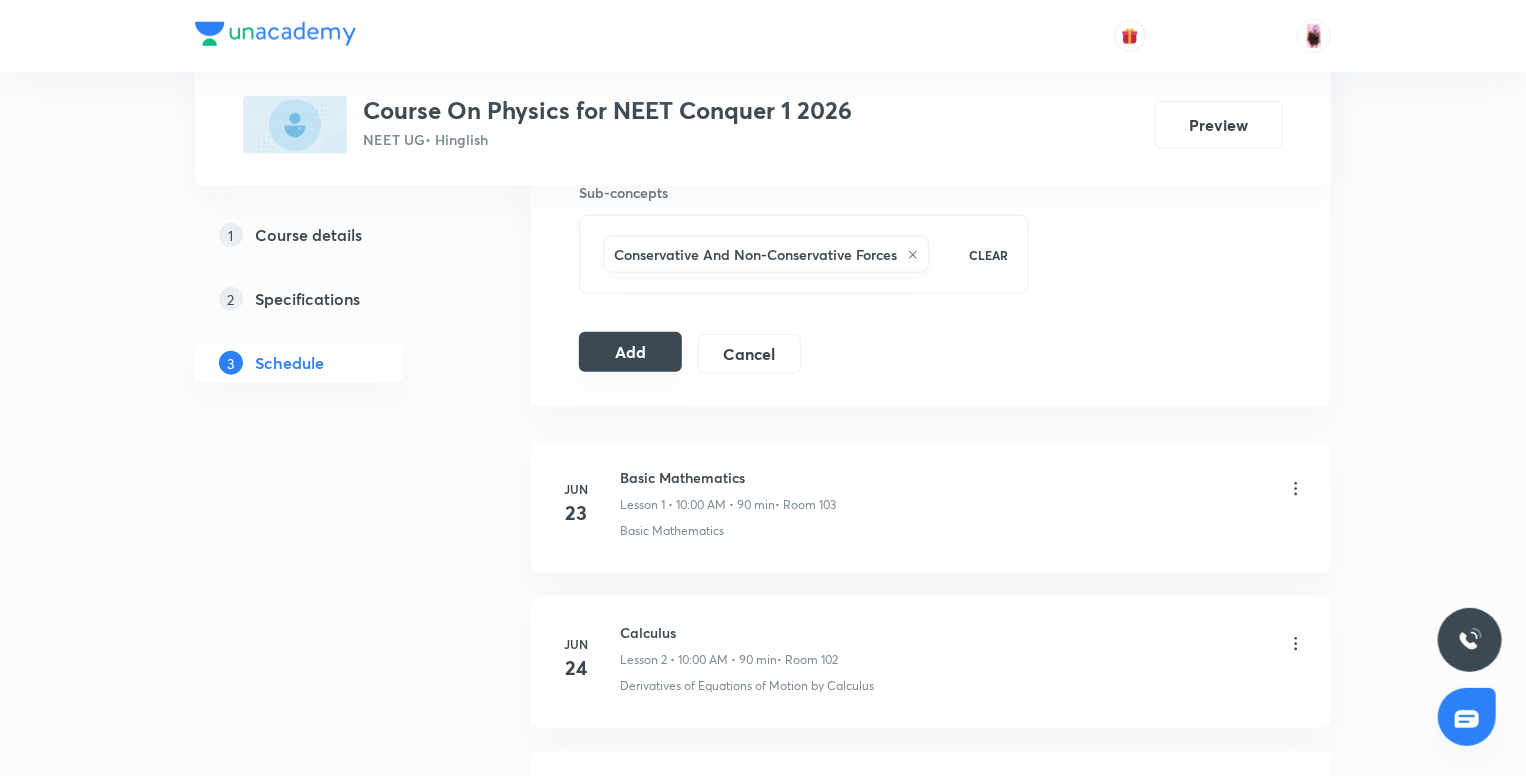 click on "Add" at bounding box center [630, 352] 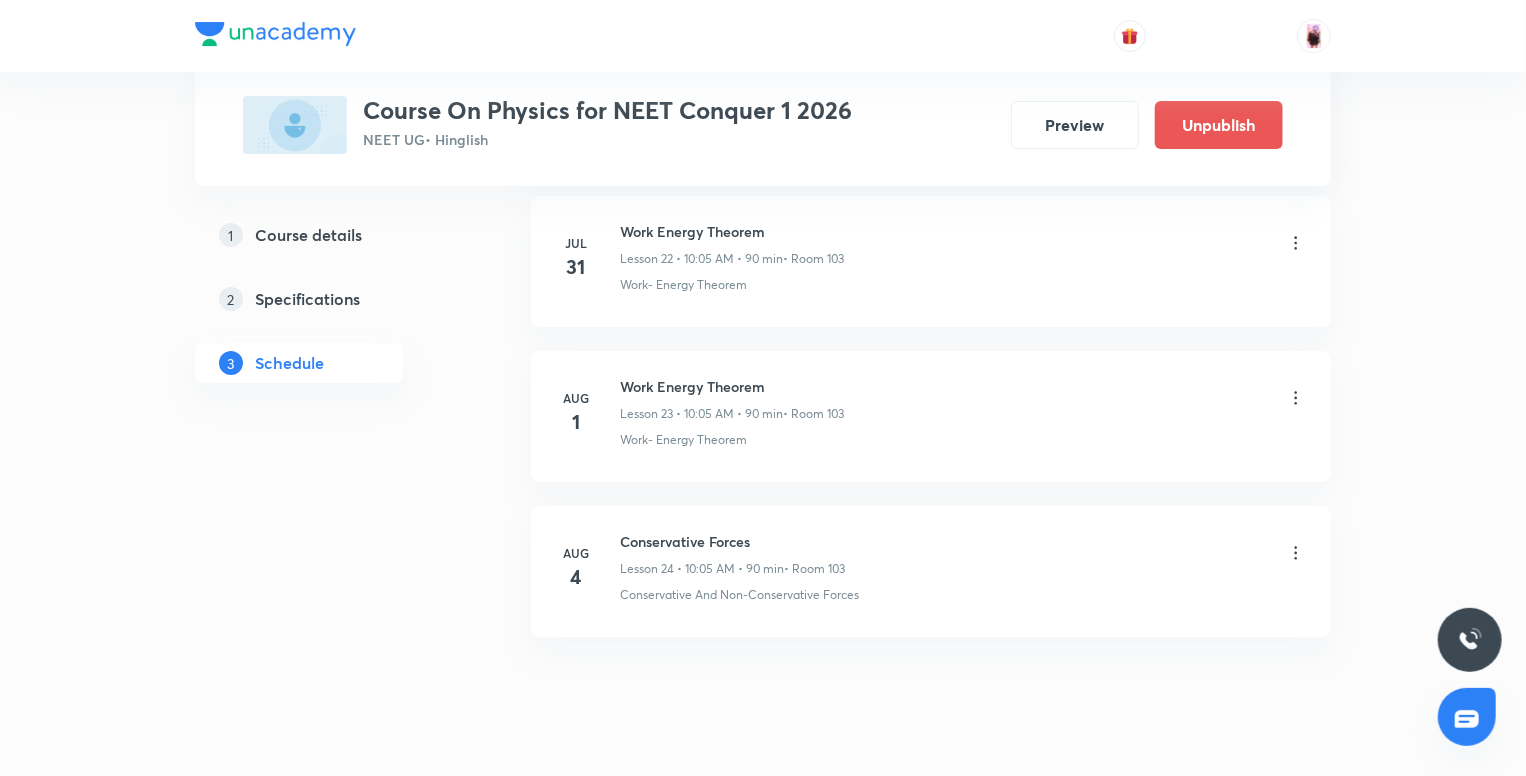 scroll, scrollTop: 3660, scrollLeft: 0, axis: vertical 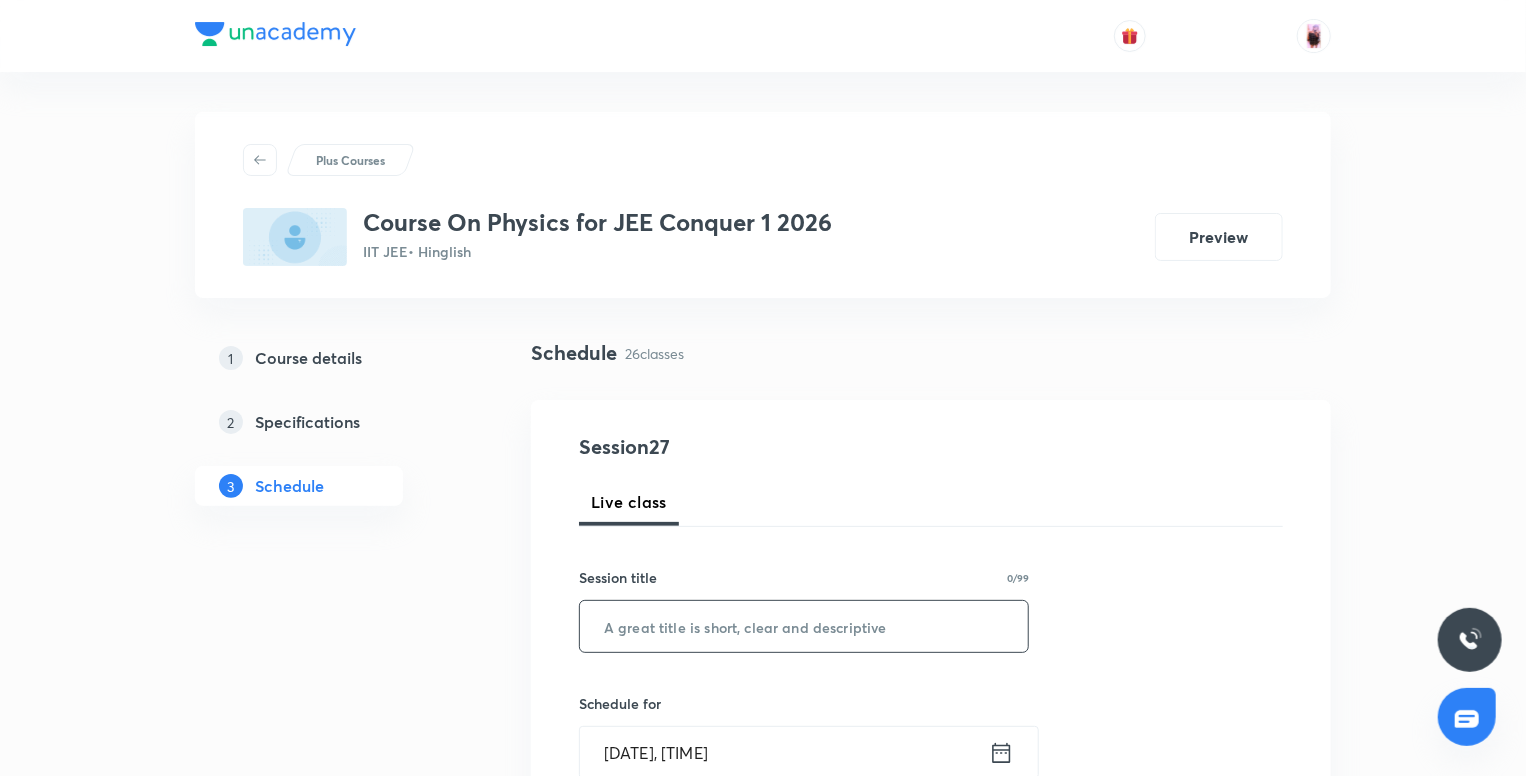 drag, startPoint x: 656, startPoint y: 657, endPoint x: 691, endPoint y: 630, distance: 44.20407 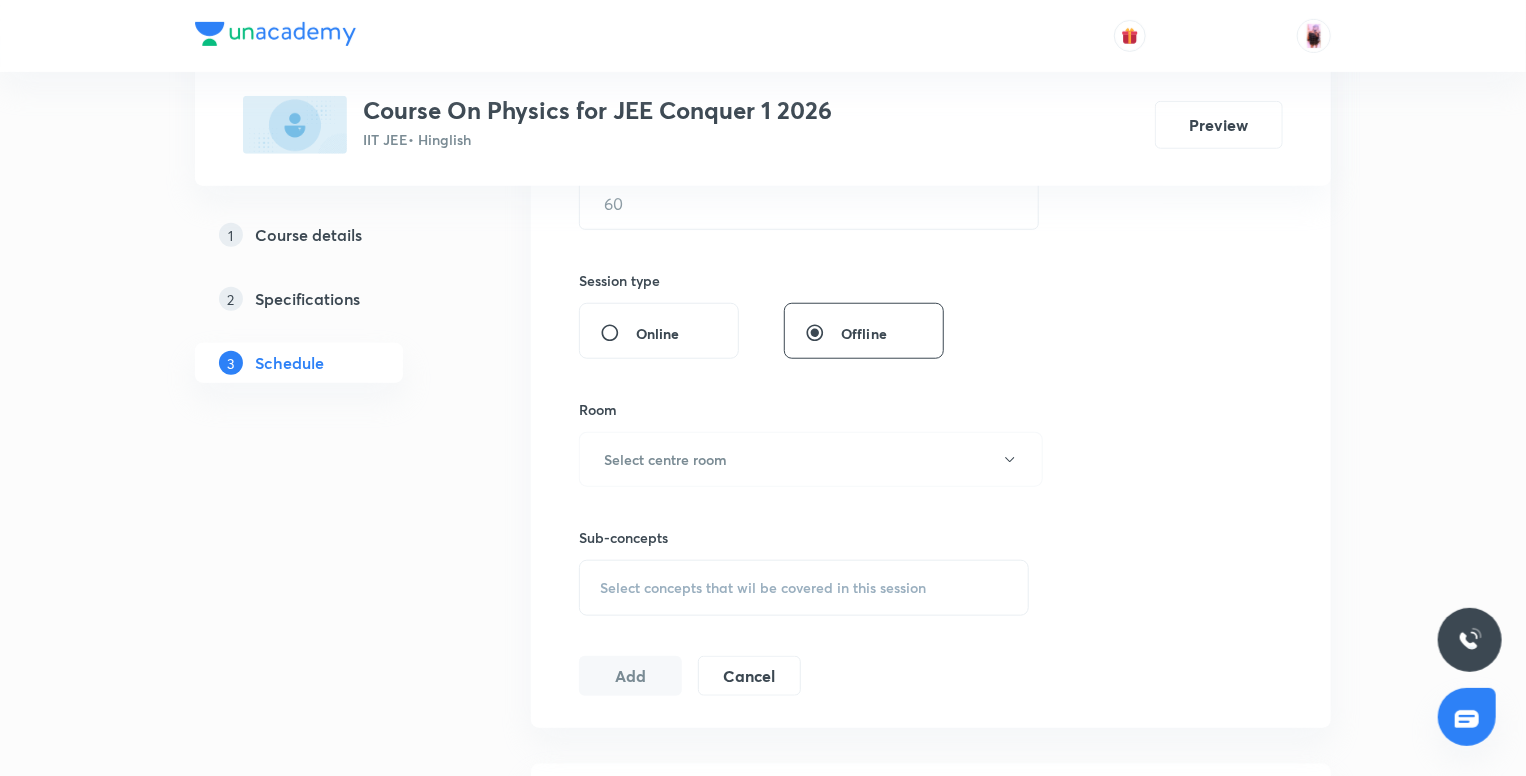 scroll, scrollTop: 574, scrollLeft: 0, axis: vertical 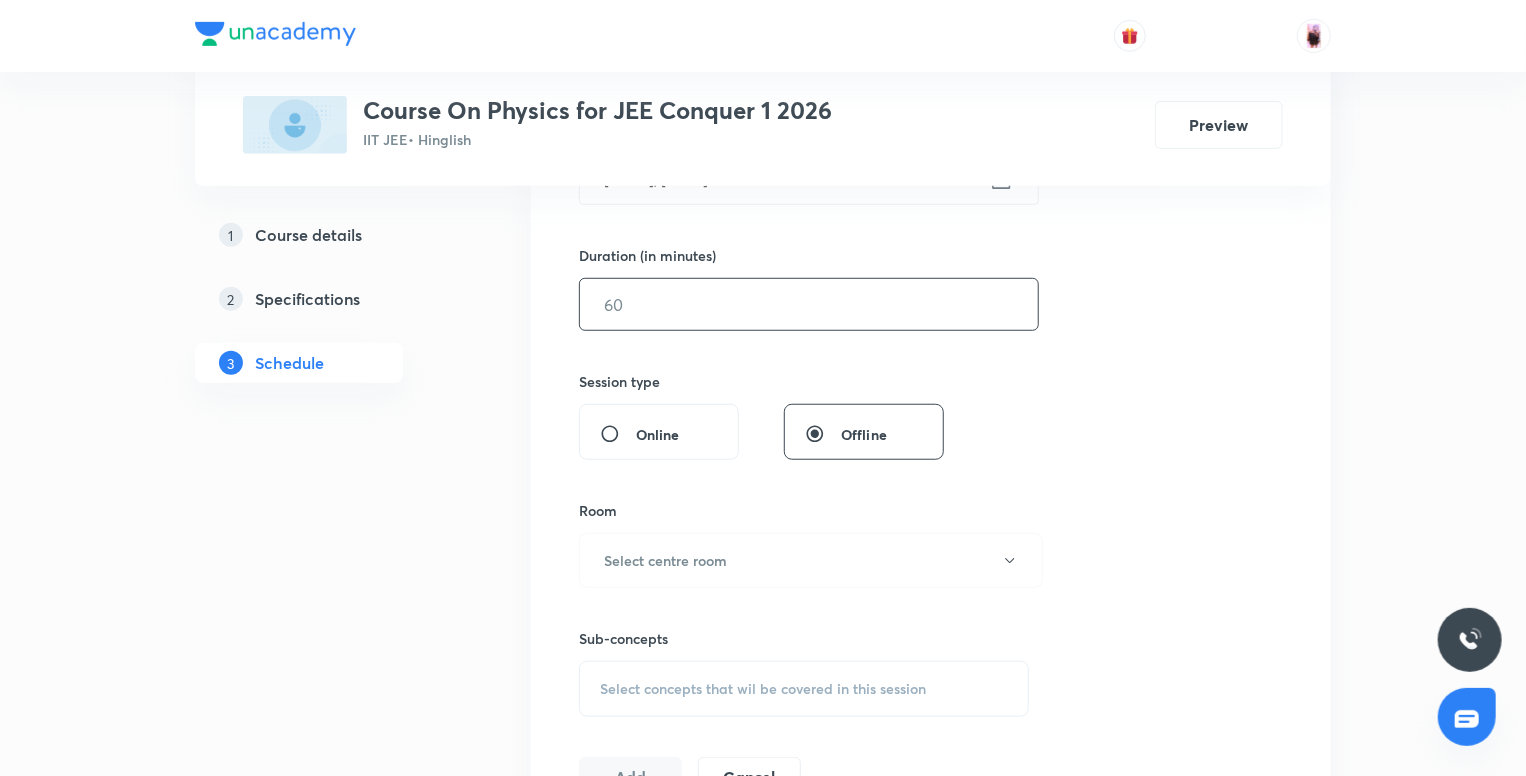 type on "Centre of Mass" 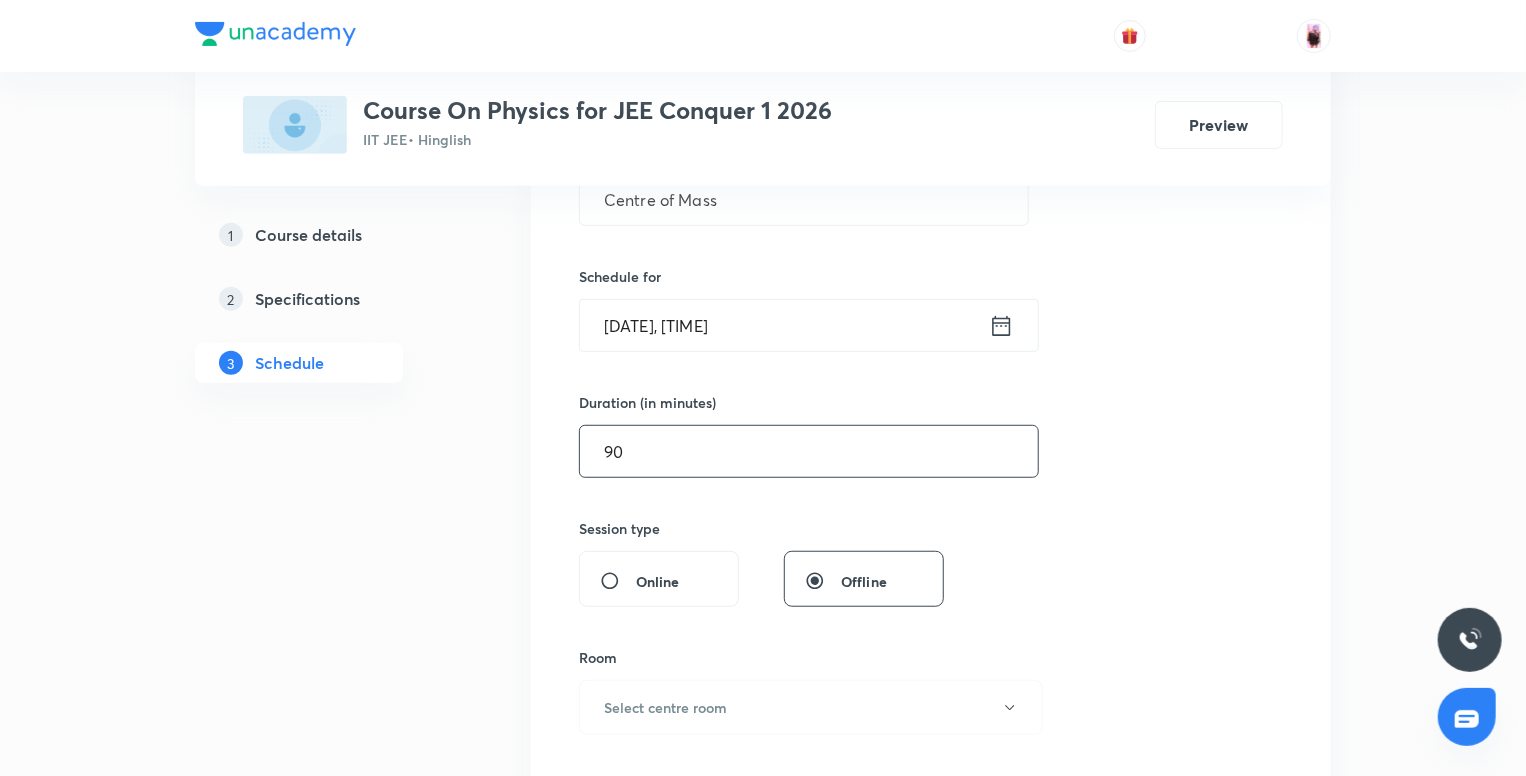scroll, scrollTop: 428, scrollLeft: 0, axis: vertical 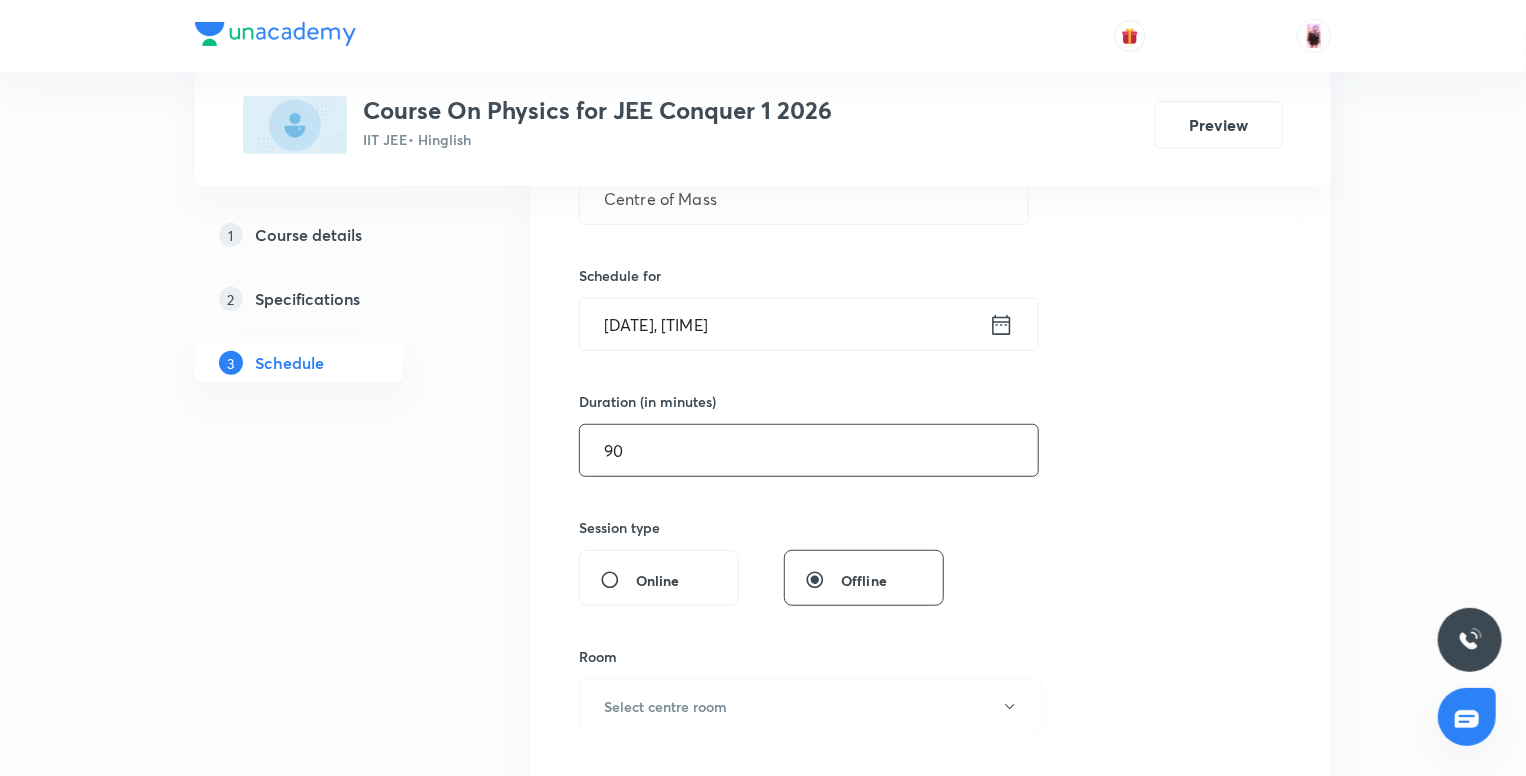 type on "90" 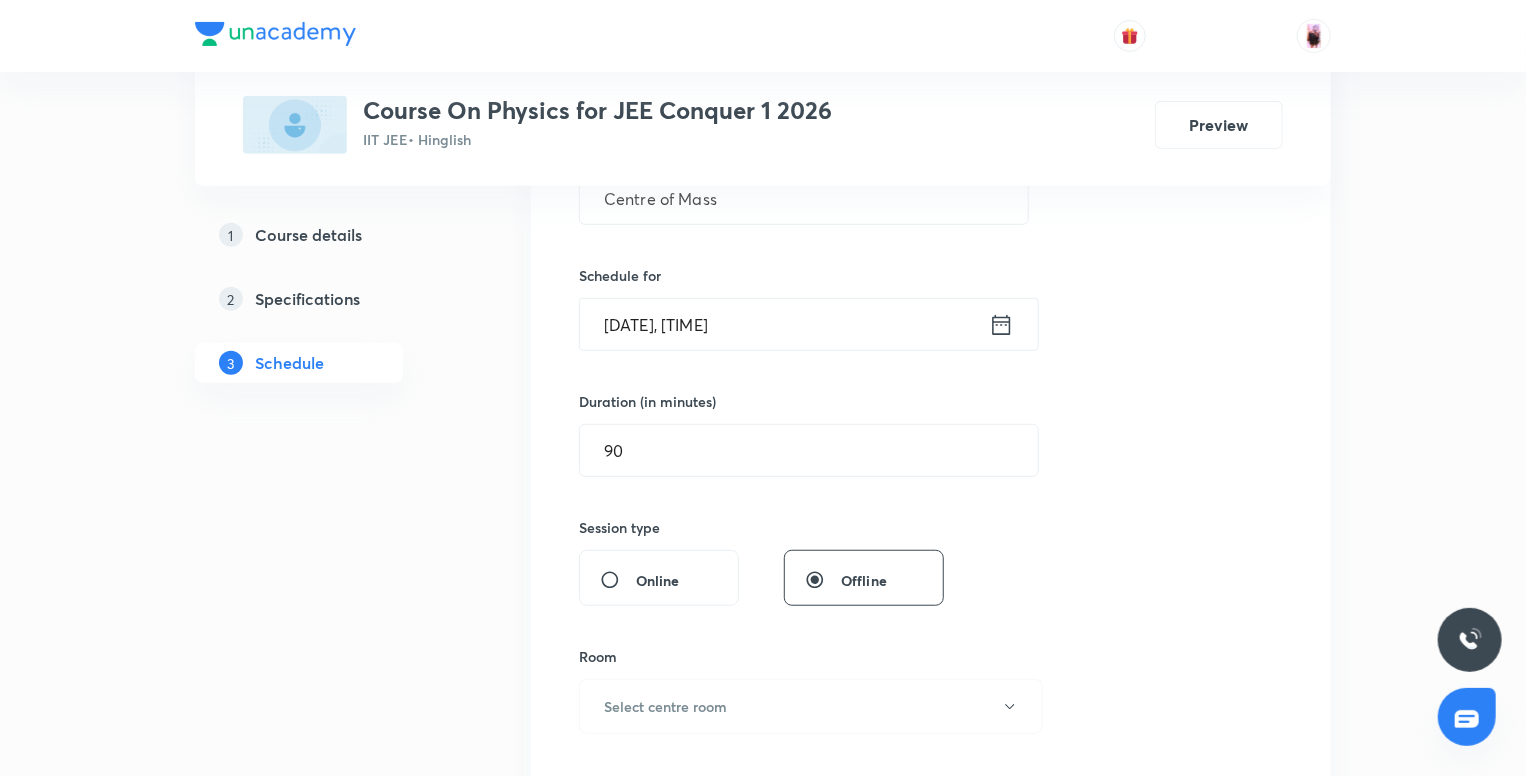 click on "Aug 4, 2025, 9:56 AM" at bounding box center [784, 324] 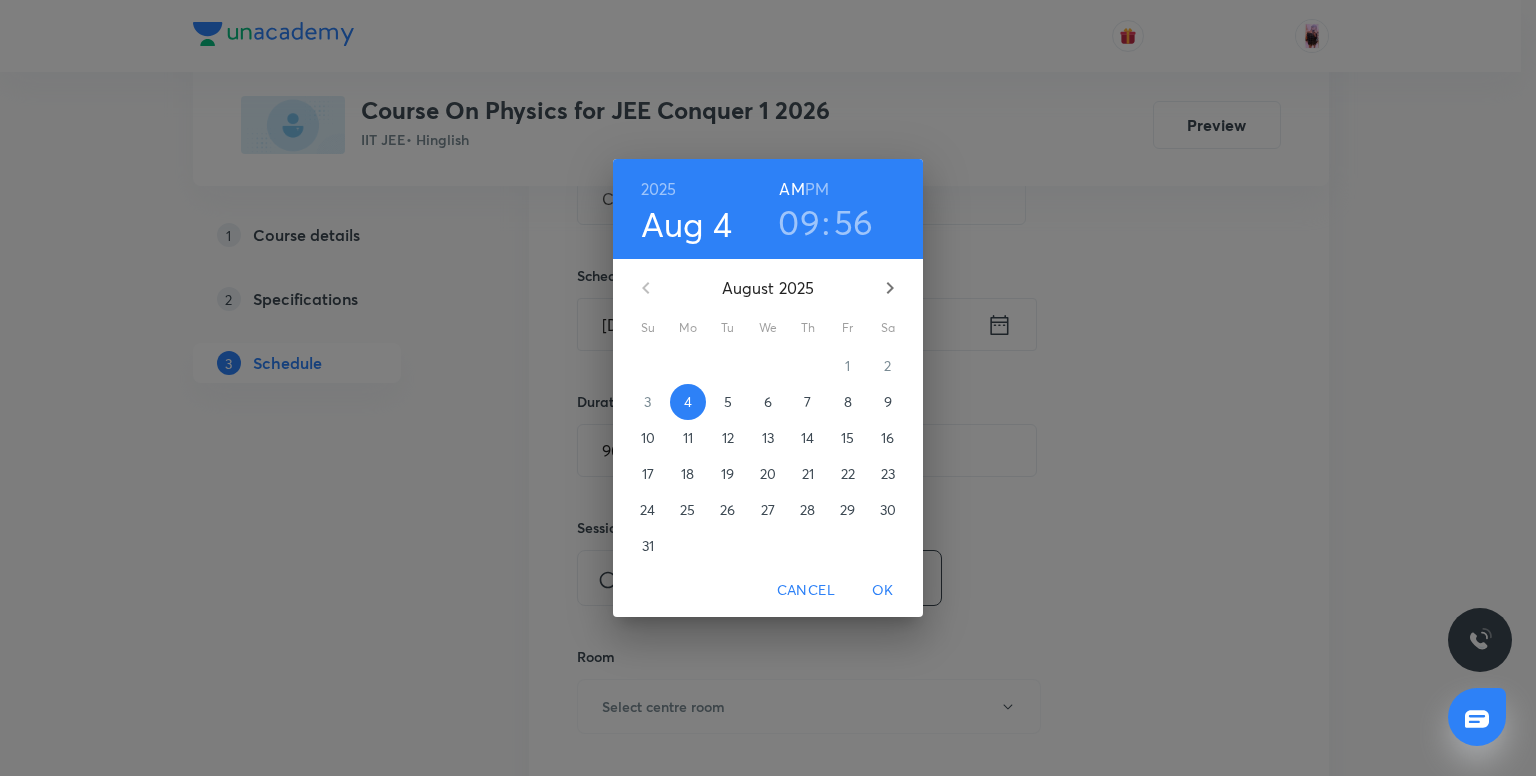 click on "09" at bounding box center [799, 222] 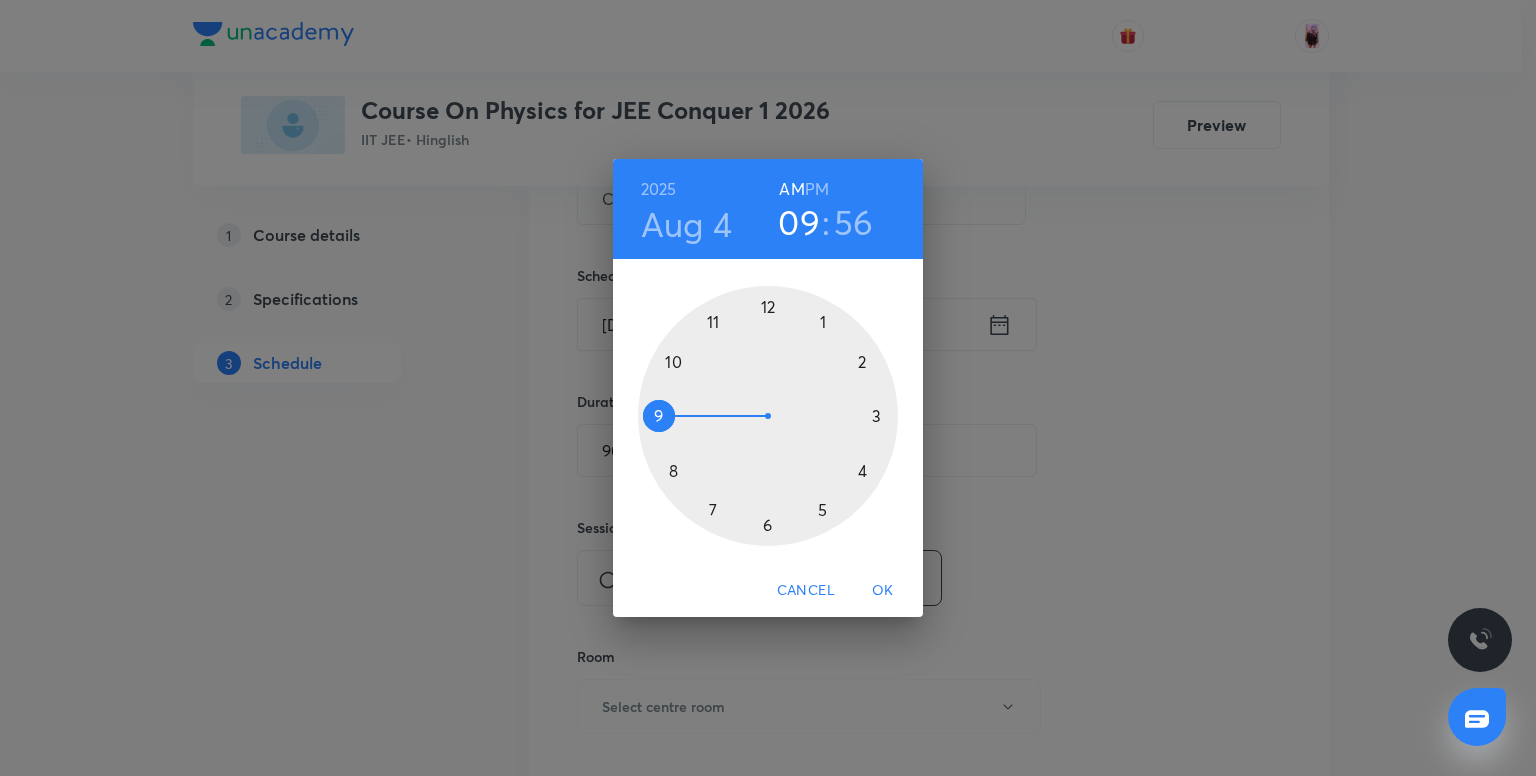 click at bounding box center (768, 416) 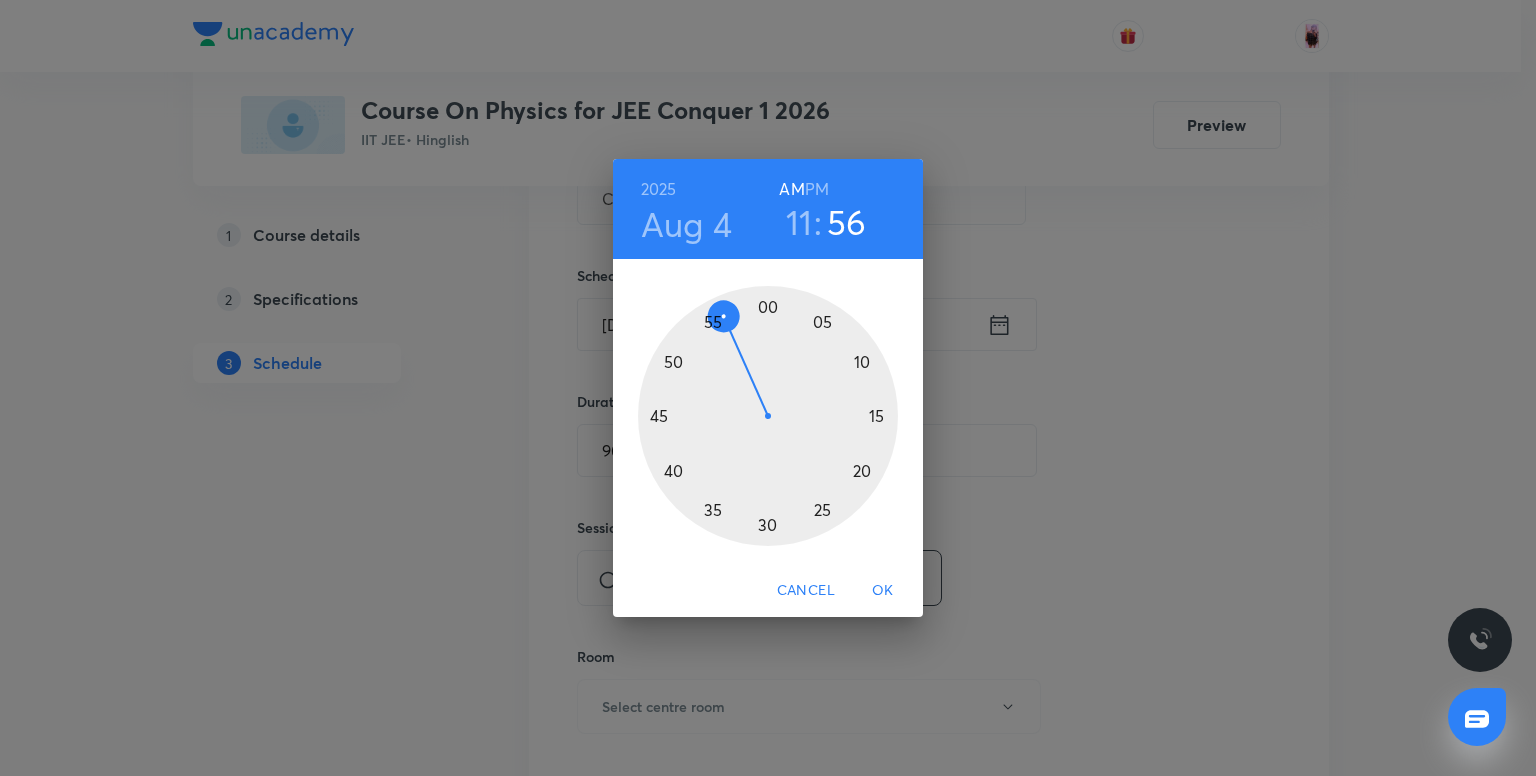 click at bounding box center (768, 416) 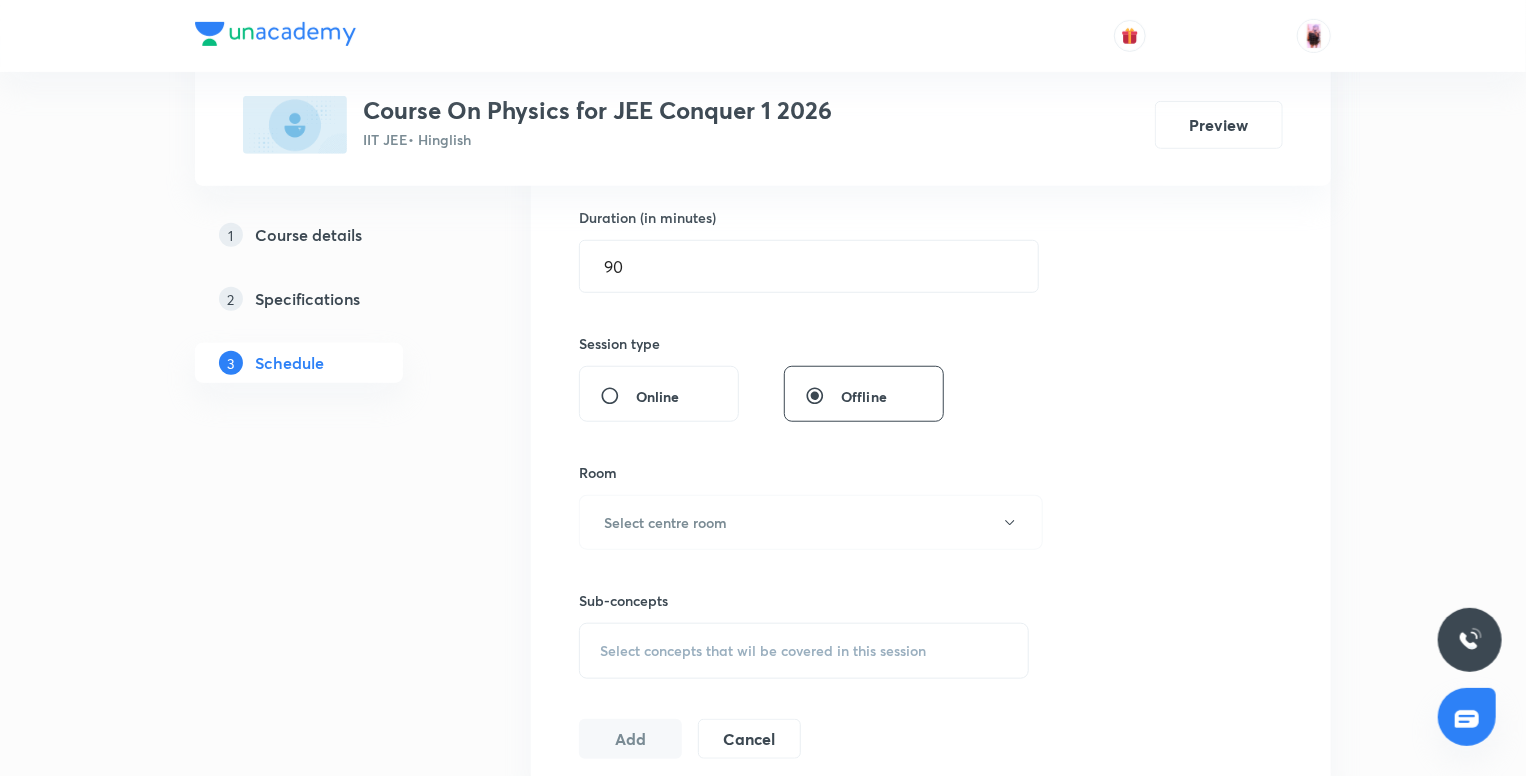 scroll, scrollTop: 616, scrollLeft: 0, axis: vertical 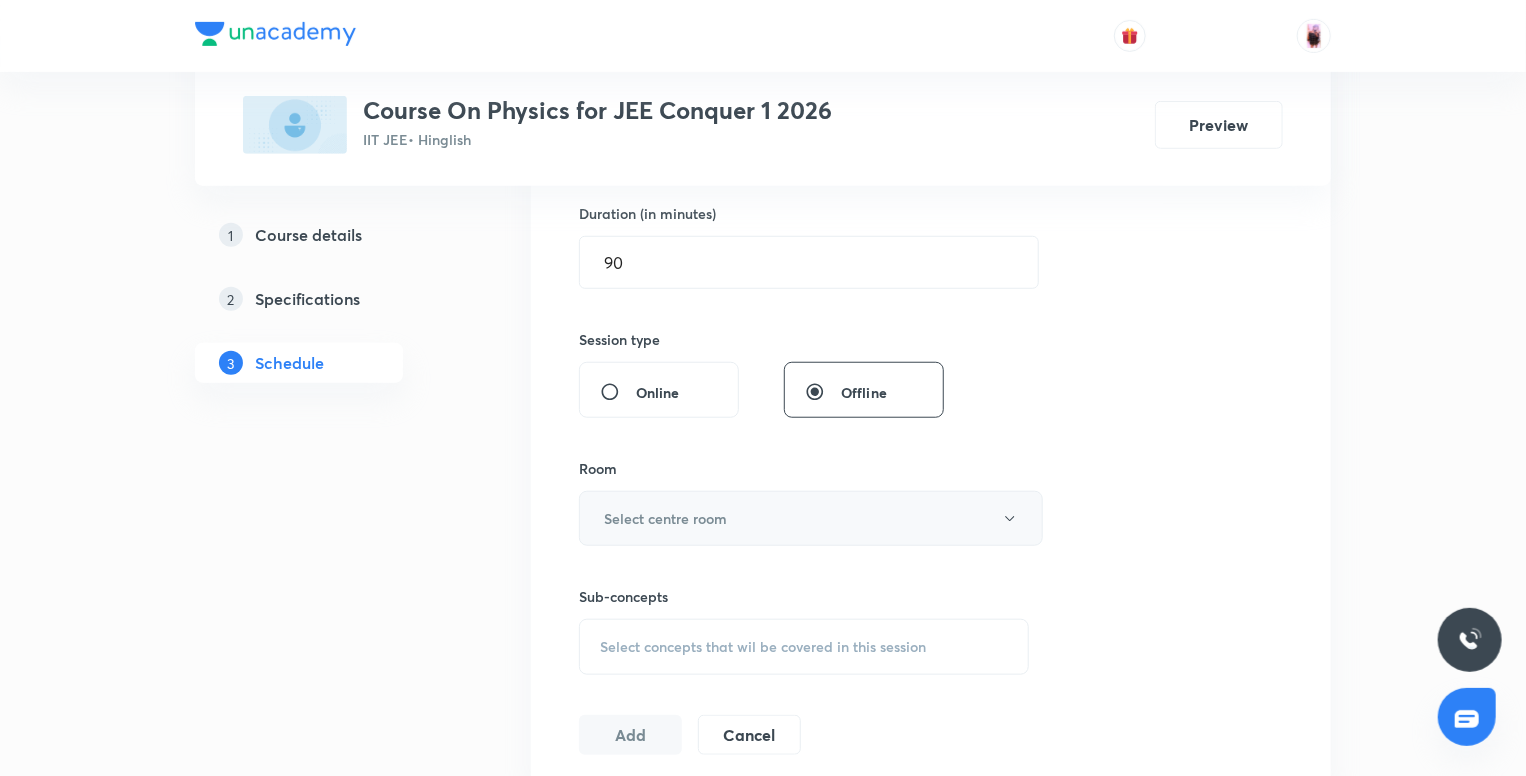 click on "Select centre room" at bounding box center (665, 518) 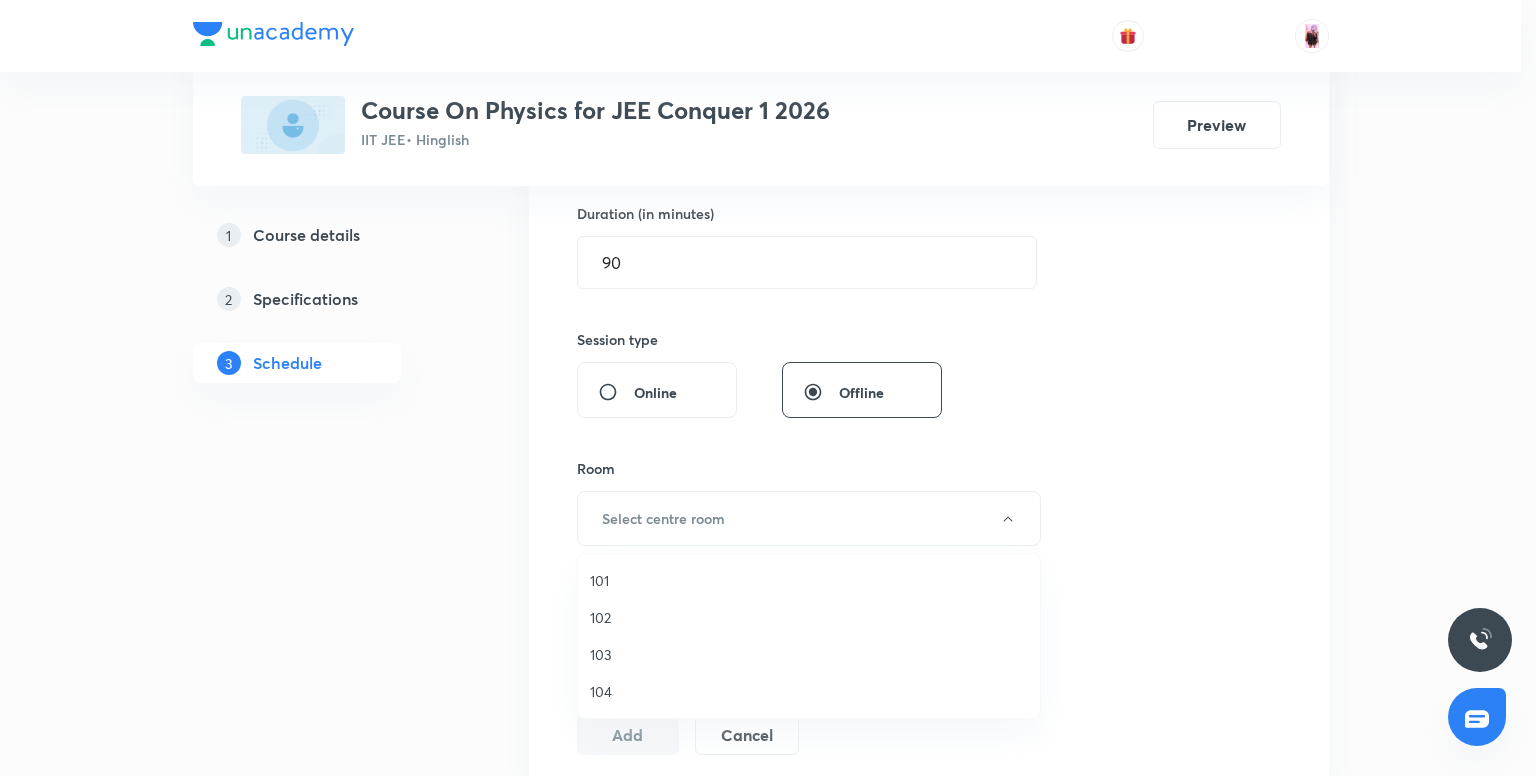 click on "101 102 103 104" at bounding box center [809, 636] 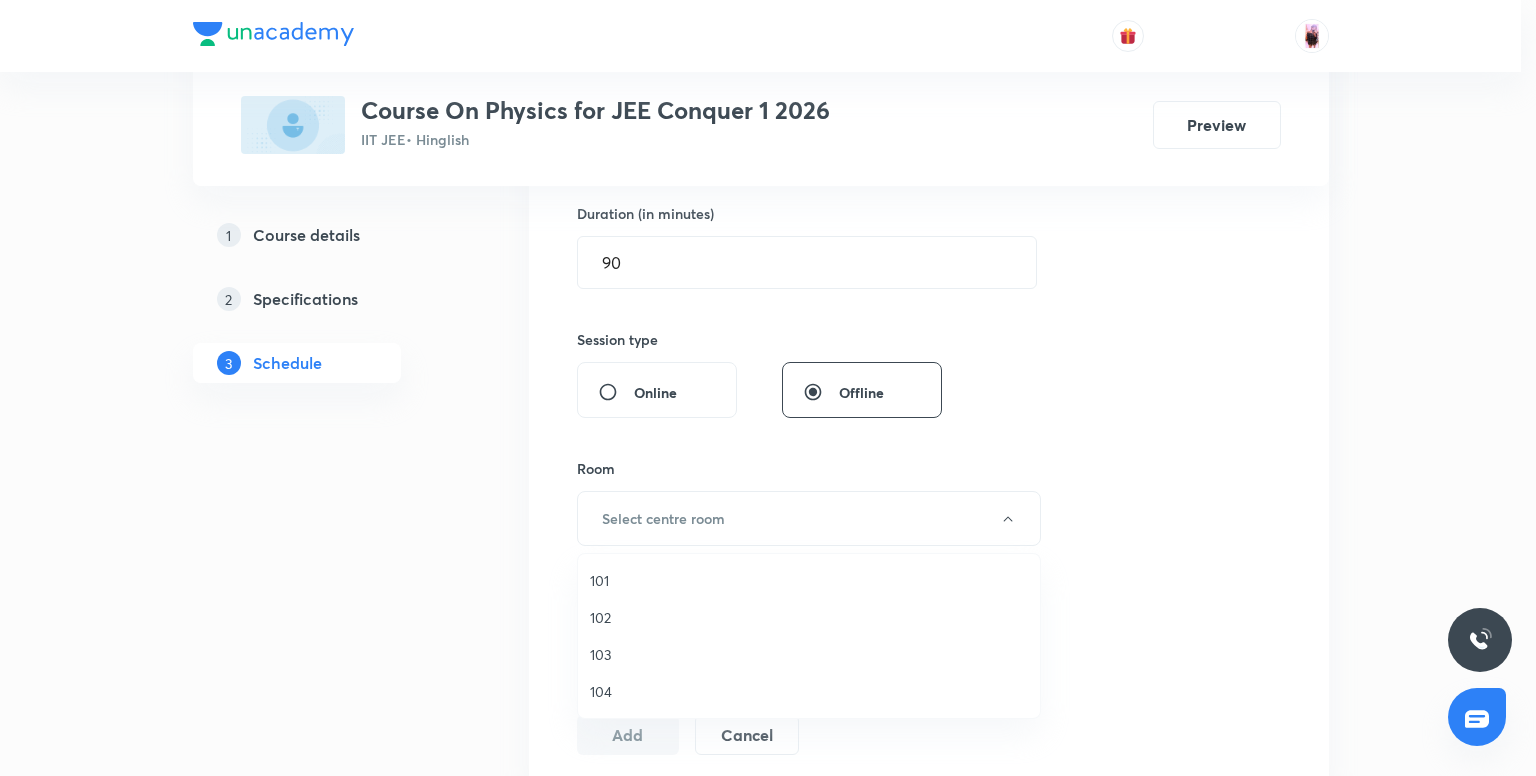 click on "101" at bounding box center [809, 580] 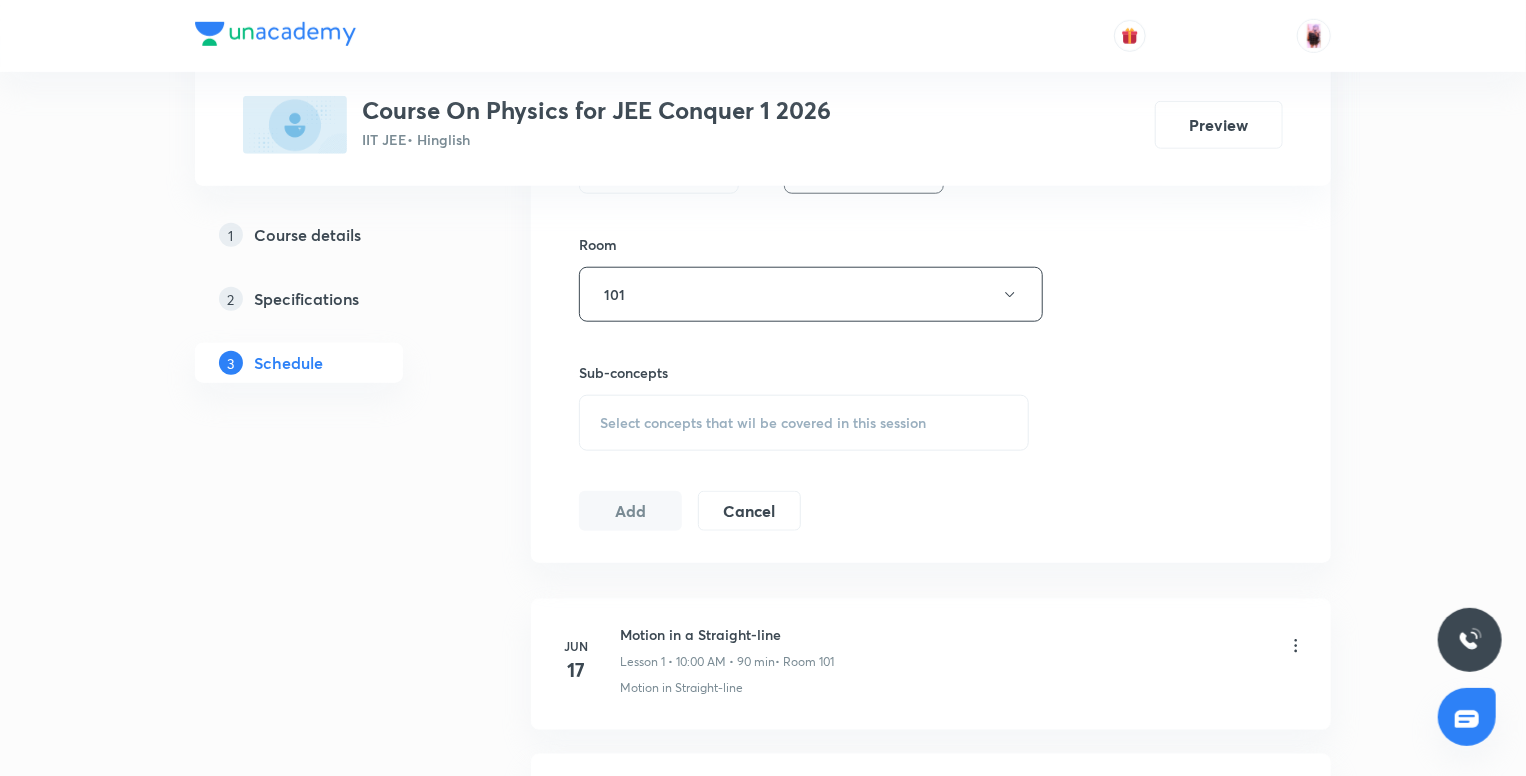 scroll, scrollTop: 840, scrollLeft: 0, axis: vertical 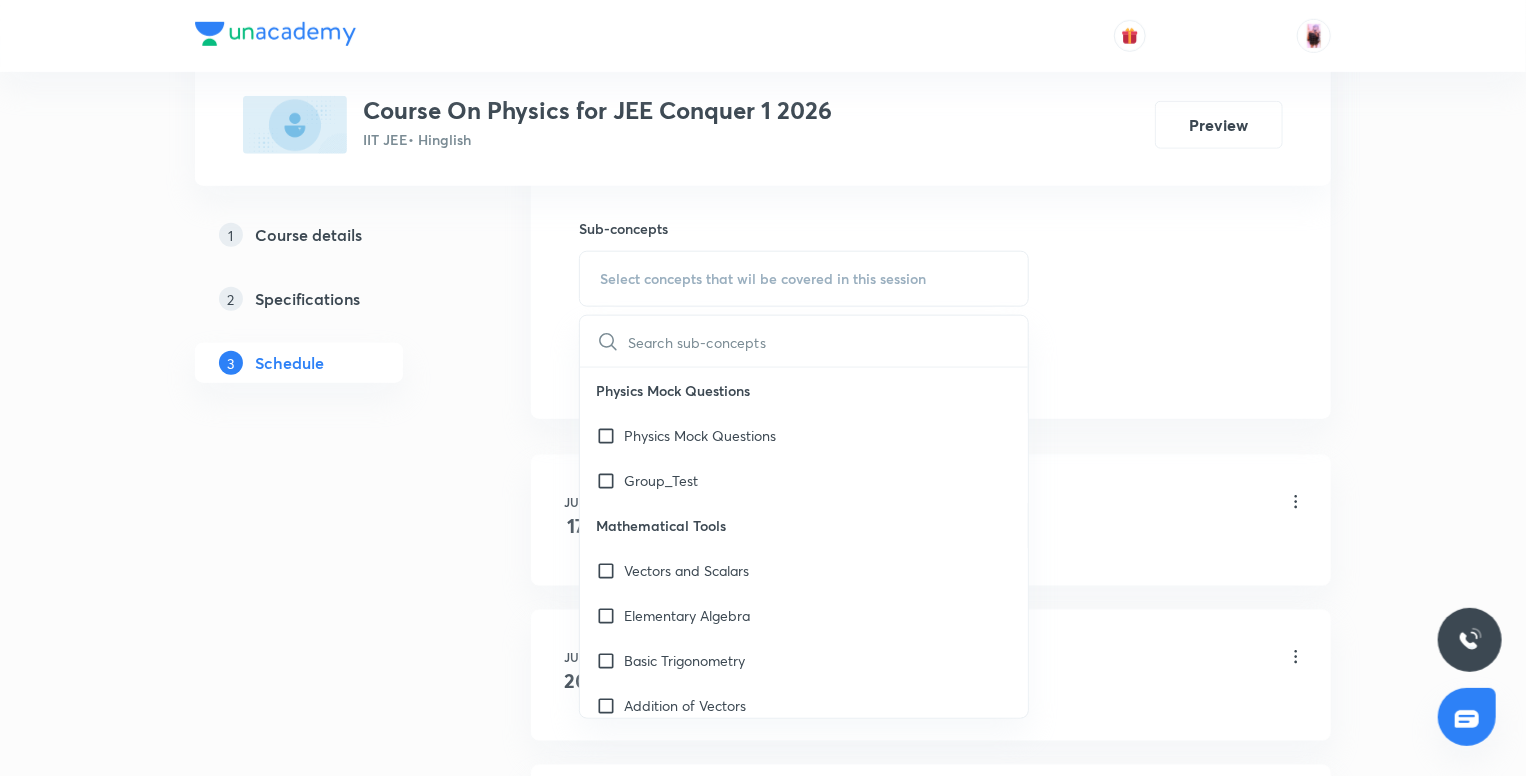 click at bounding box center (828, 341) 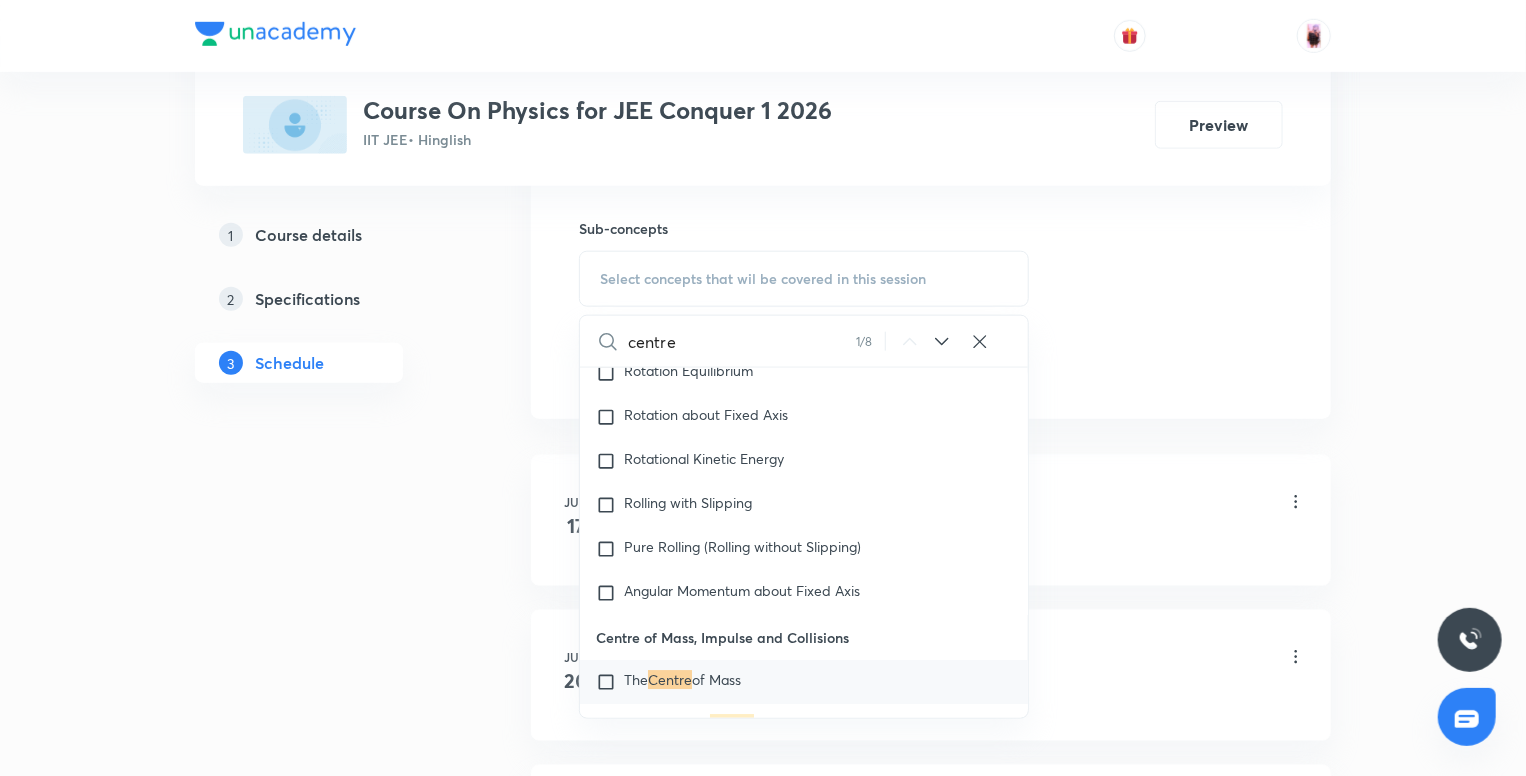 scroll, scrollTop: 7084, scrollLeft: 0, axis: vertical 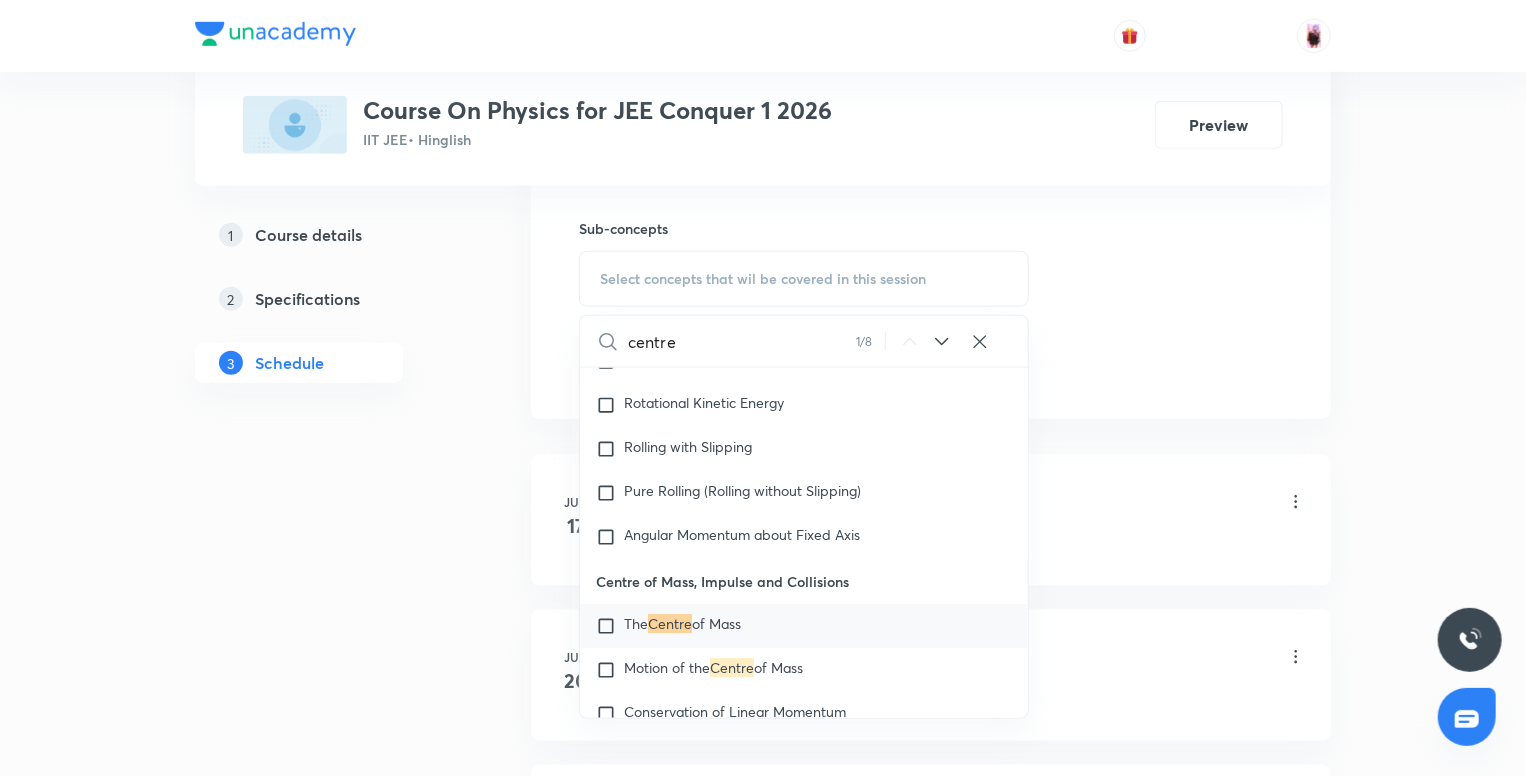 type on "centre" 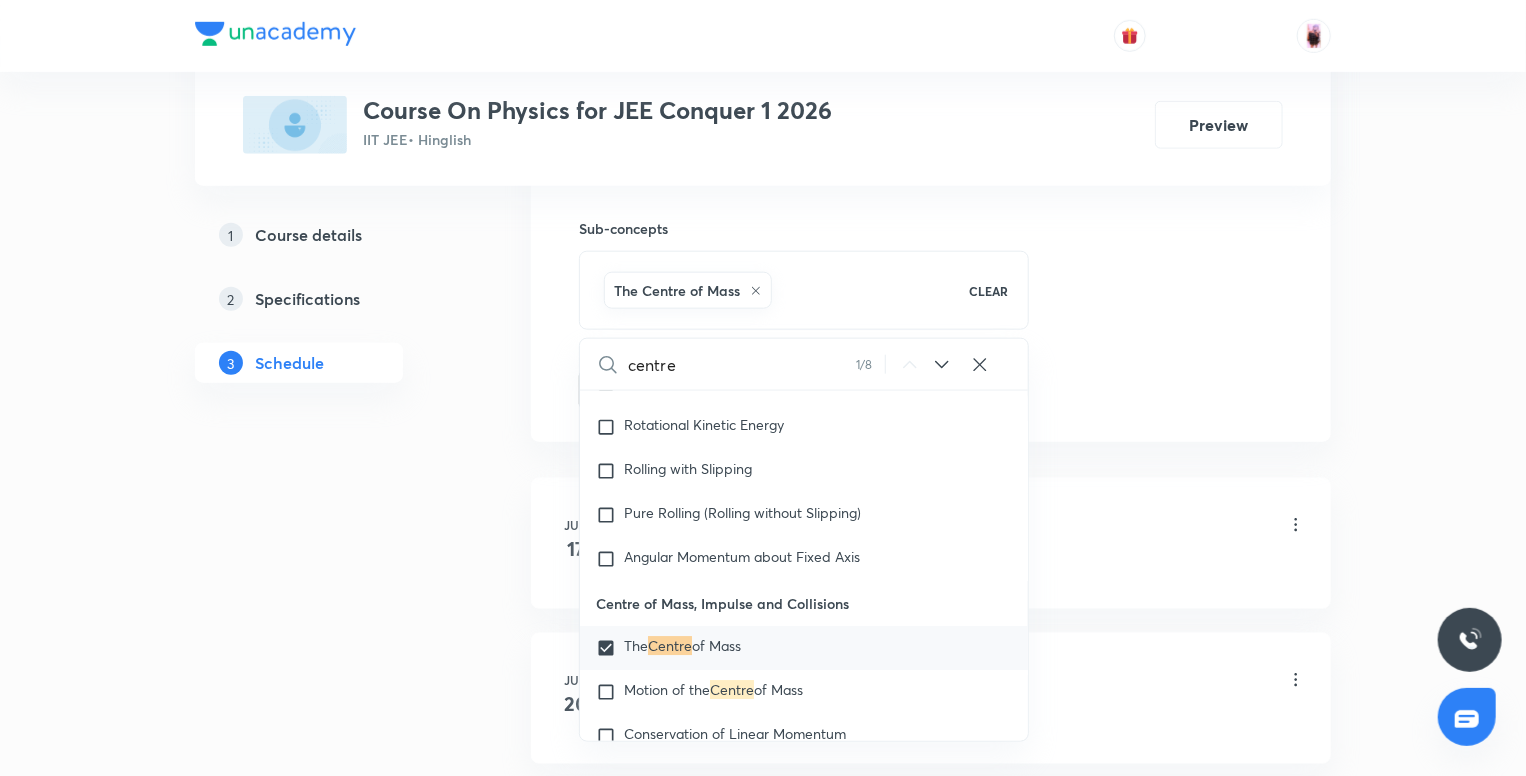 click on "Plus Courses Course On Physics for JEE Conquer 1 2026 IIT JEE  • Hinglish Preview 1 Course details 2 Specifications 3 Schedule Schedule 26  classes Session  27 Live class Session title 14/99 Centre of Mass ​ Schedule for Aug 4, 2025, 11:50 AM ​ Duration (in minutes) 90 ​   Session type Online Offline Room 101 Sub-concepts The Centre of Mass CLEAR centre 1 / 8 ​ Physics Mock Questions Physics Mock Questions Group_Test Mathematical Tools Vectors and Scalars  Elementary Algebra Basic Trigonometry Addition of Vectors 2D and 3D Geometry Representation of Vector  Components of a Vector Functions Unit Vectors Differentiation Integration Rectangular Components of a Vector in Three Dimensions Position Vector Use of Differentiation & Integration in One Dimensional Motion Displacement Vector Derivatives of Equations of Motion by Calculus Vectors Product of Two Vectors Differentiation: Basic Formula and Rule Definite Integration and Area Under The Curve Maxima and Minima Chain Rule Cross Product Dot-Product Add" at bounding box center (763, 1883) 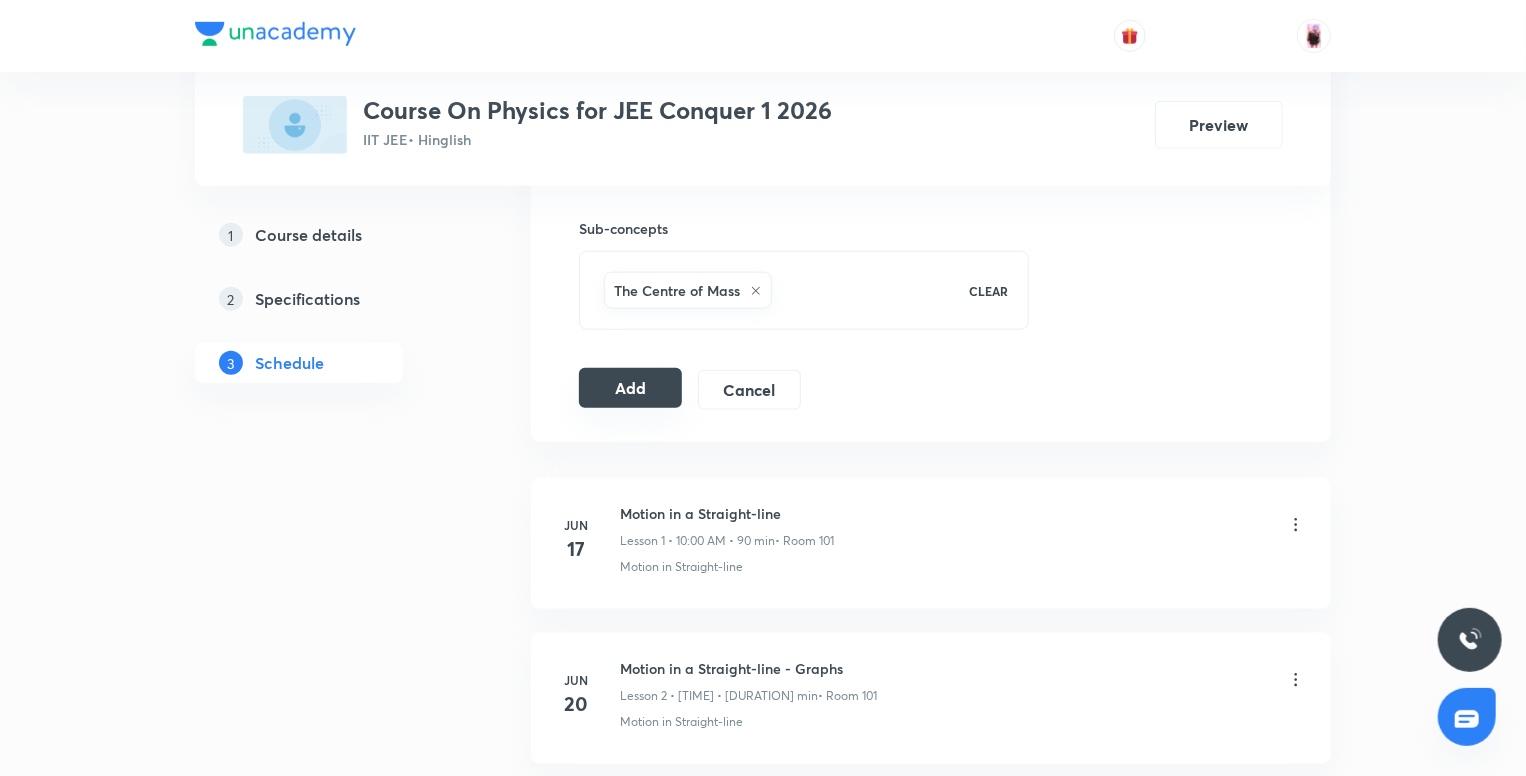 click on "Add" at bounding box center [630, 388] 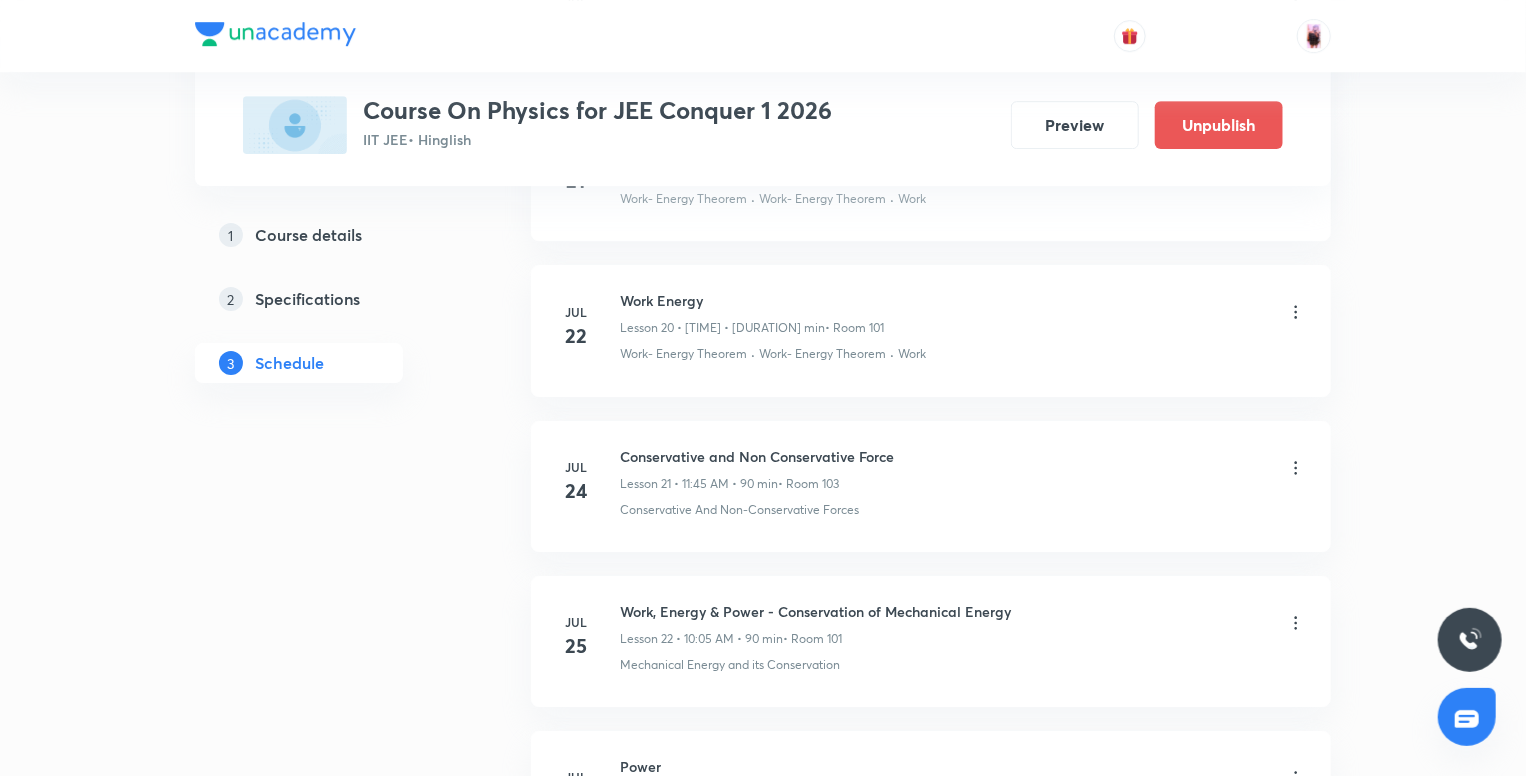 scroll, scrollTop: 4085, scrollLeft: 0, axis: vertical 